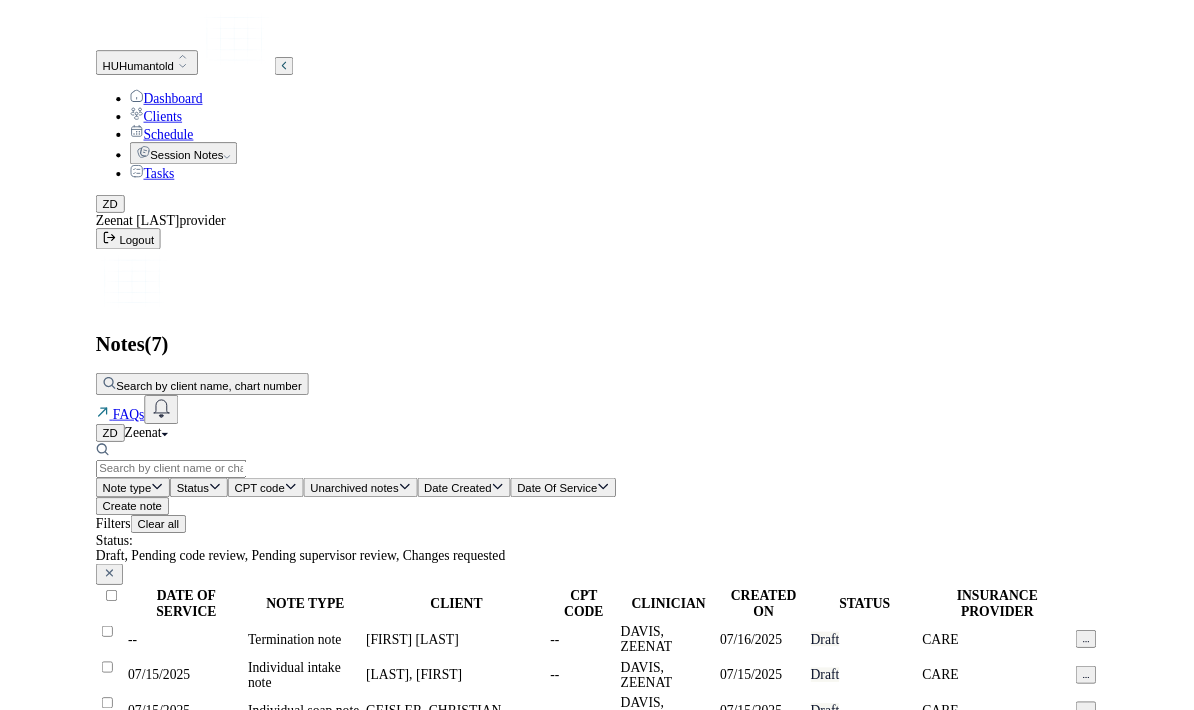 scroll, scrollTop: 120, scrollLeft: 0, axis: vertical 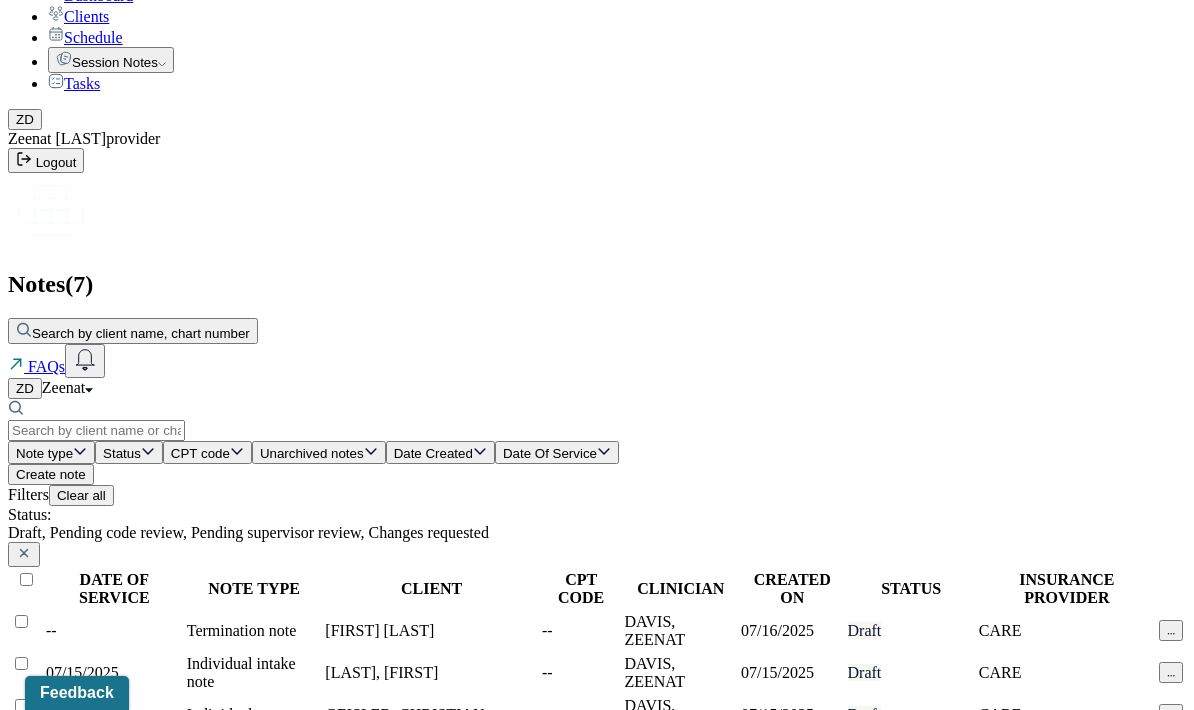 click on "[LAST], [FIRST]" at bounding box center (431, 799) 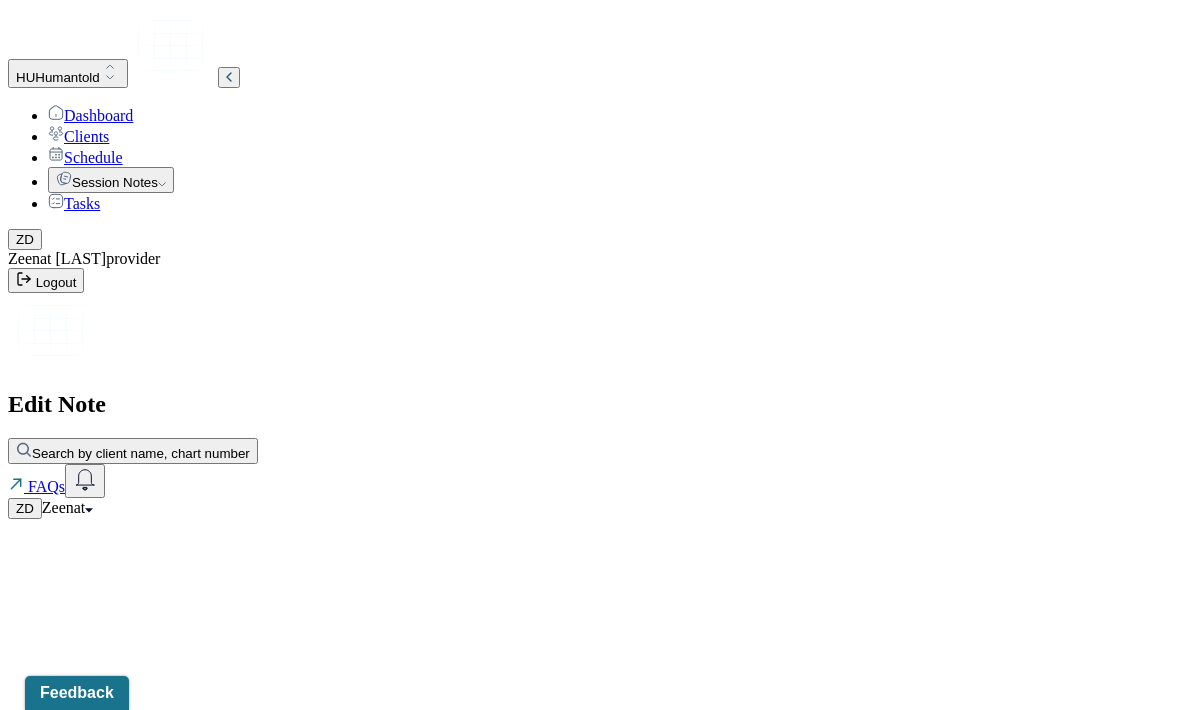 scroll, scrollTop: 80, scrollLeft: 0, axis: vertical 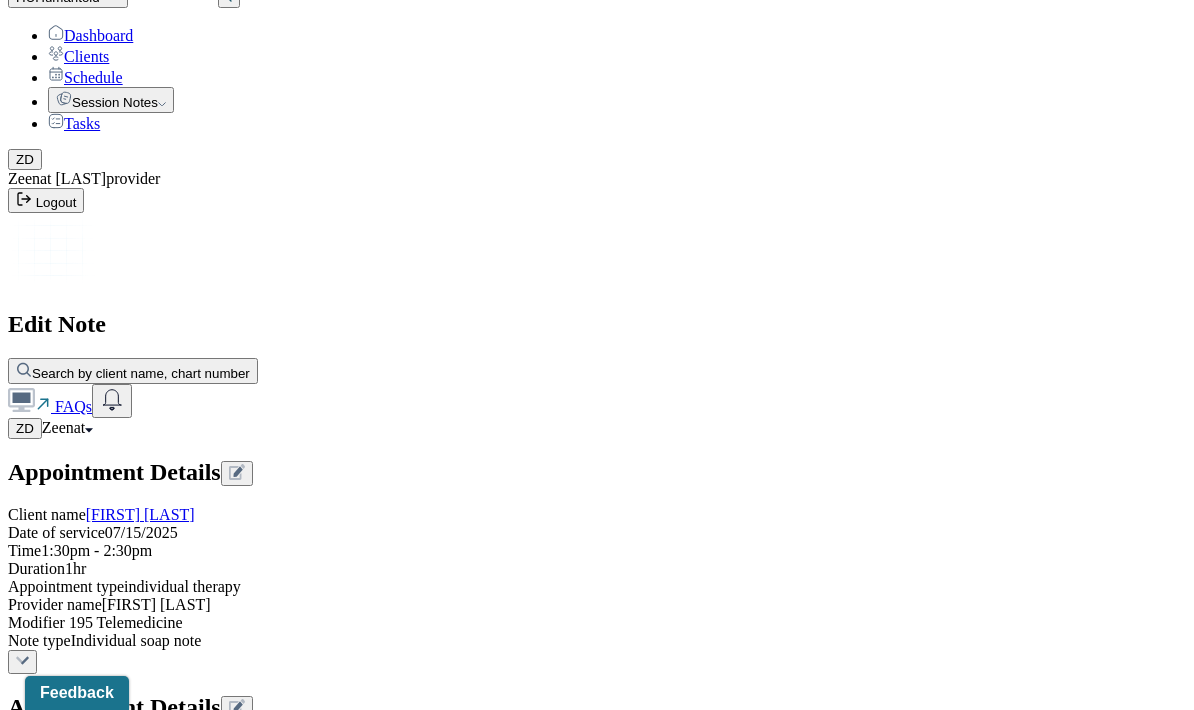 click on "Anxiety, frustration, cognitive distortions" at bounding box center (413, 1536) 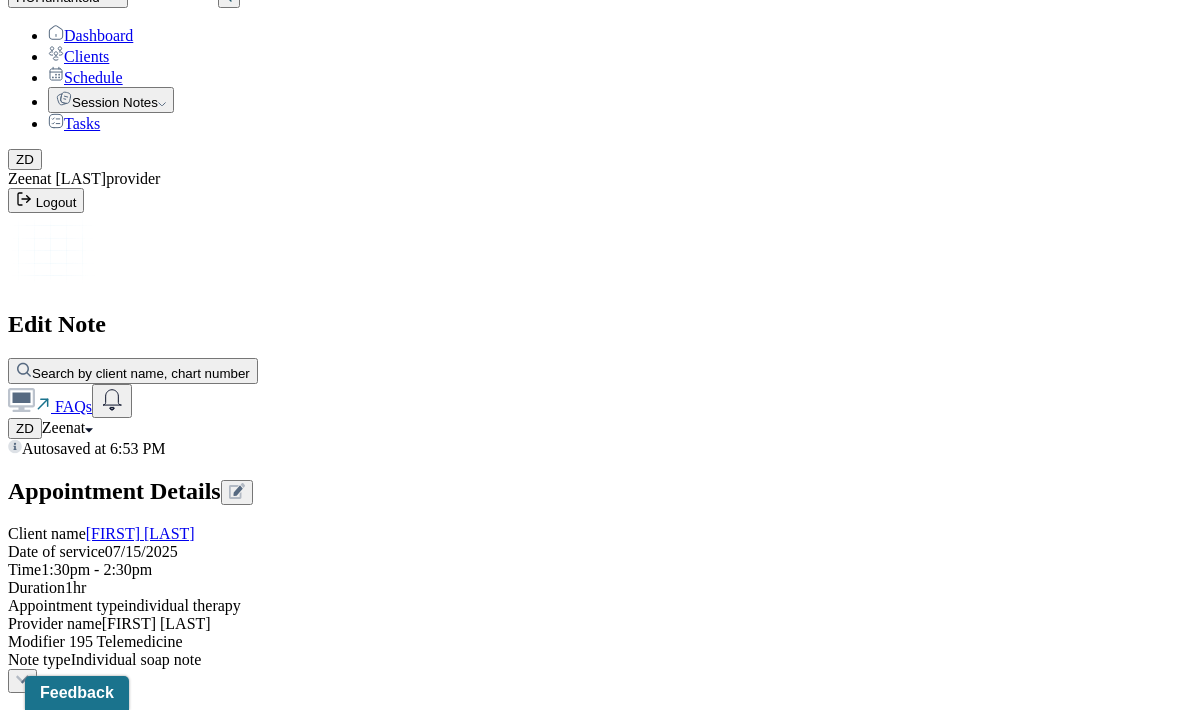 scroll, scrollTop: 1262, scrollLeft: 0, axis: vertical 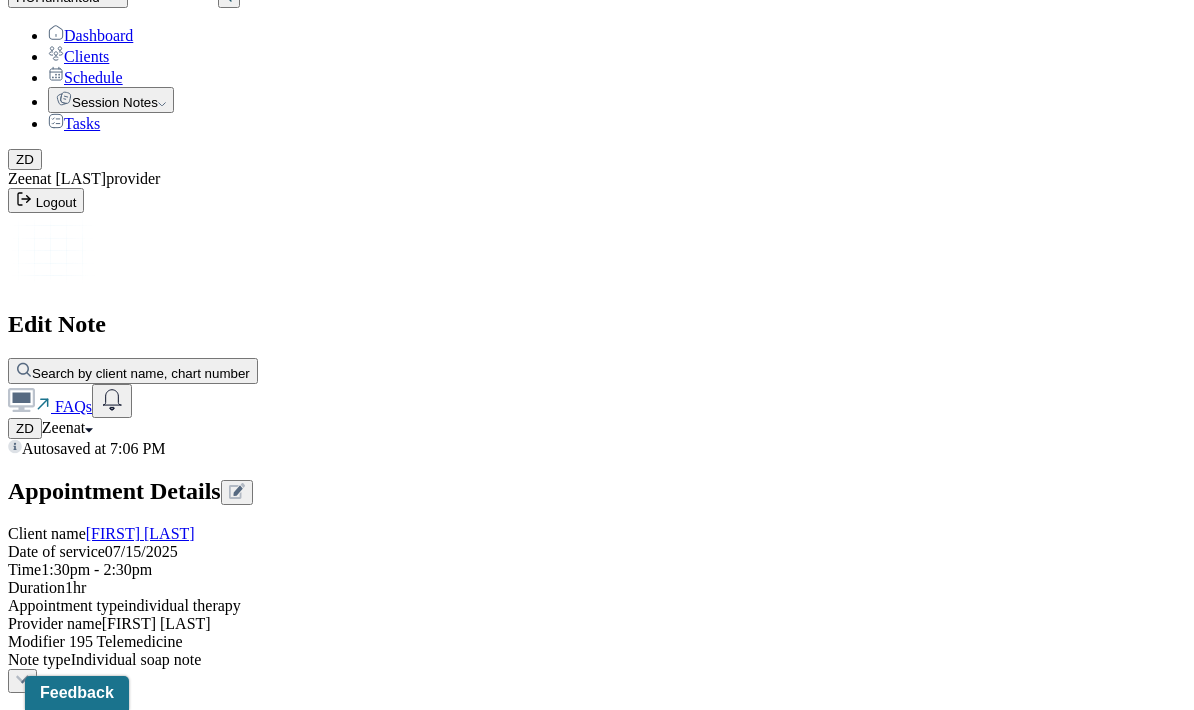 click on "Client reports feelinf frustrated with her job and questions" at bounding box center [88, 1867] 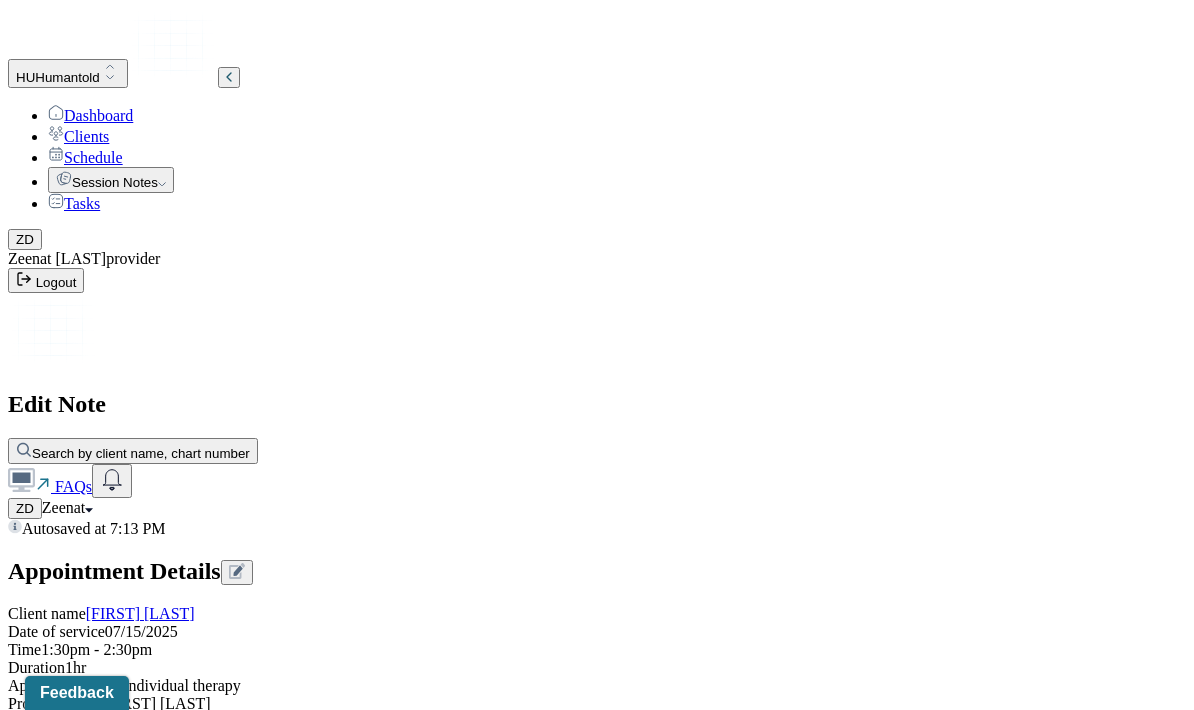 scroll, scrollTop: 0, scrollLeft: 0, axis: both 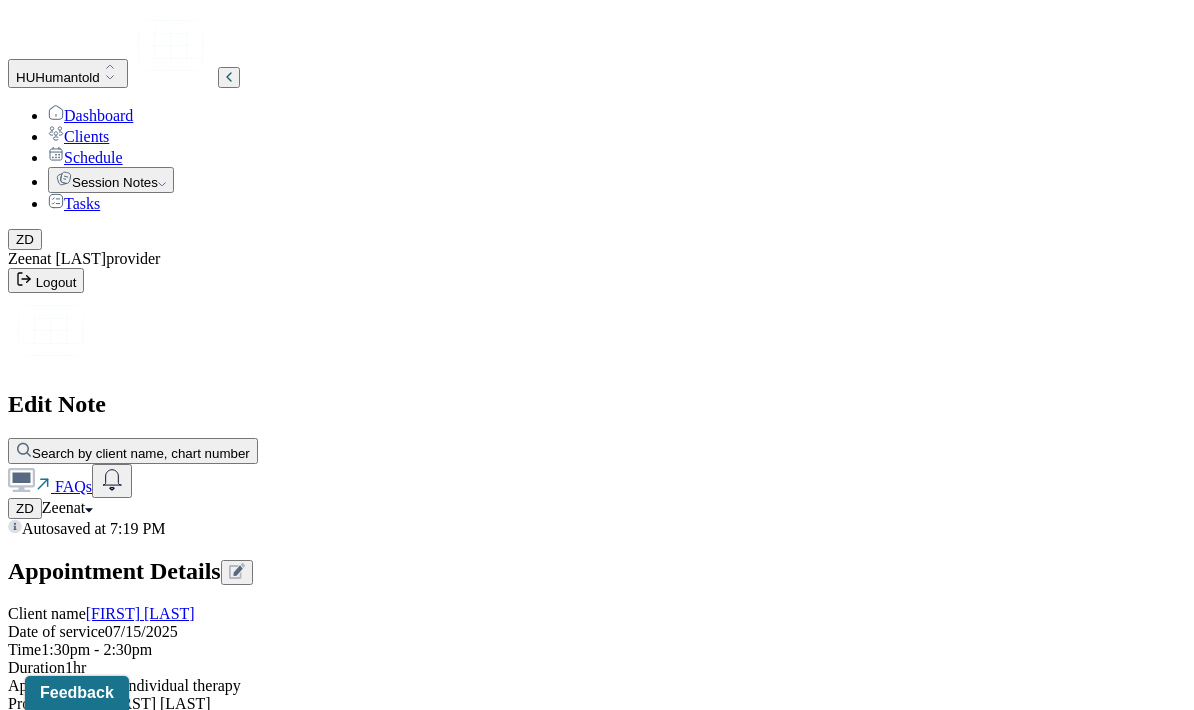 click on "Client reports feeling frustrated with her job and questions if she should leave her job in [MONTH] rather than her initial date. Client reports feeling anxious about working full time as a hair stylist and questions how she can revise her prices to ensure that she can still manage her financial responsibilities. Client reports revising her professional website and" at bounding box center (88, 1947) 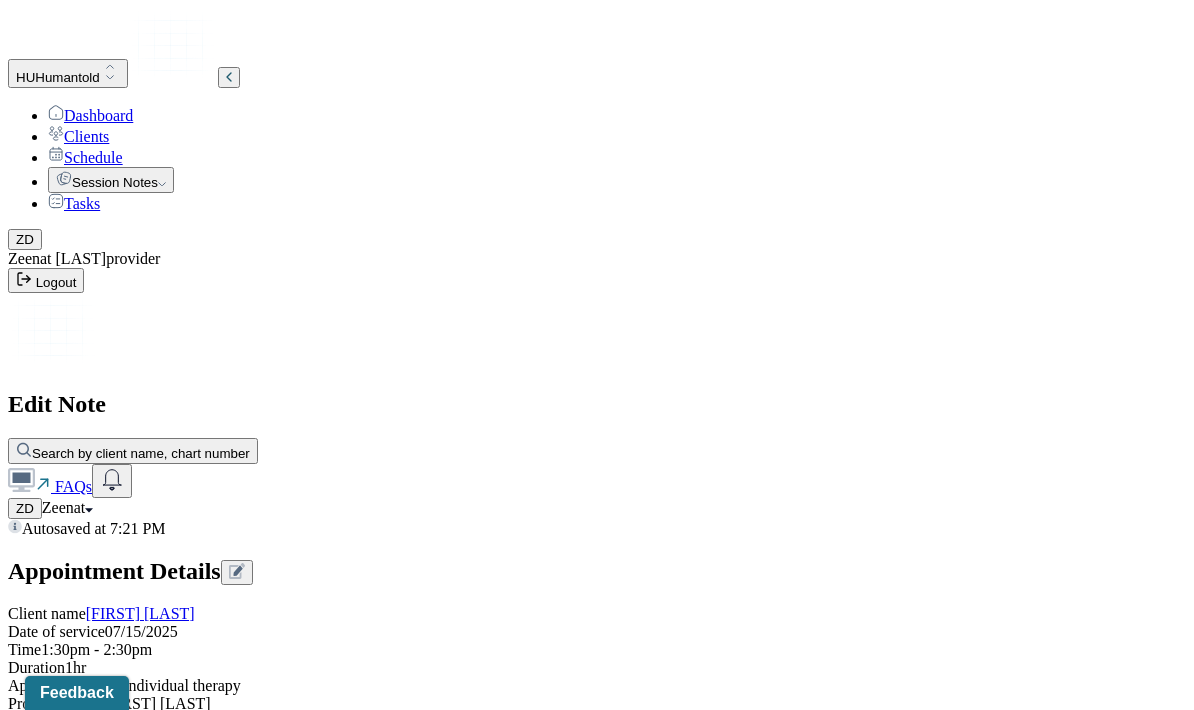 click on "Client reports feeling frustrated with her job and questions if she should leave her job in September rather than her initial date. Client reports feeling anxious about working full time as a hair stylist and questions how she can revise her prices to ensure that she can still manage her financial responsibilities. Client reports revising her professional website and questions how she can maintain the necessary boundaries with her clients" at bounding box center (88, 1947) 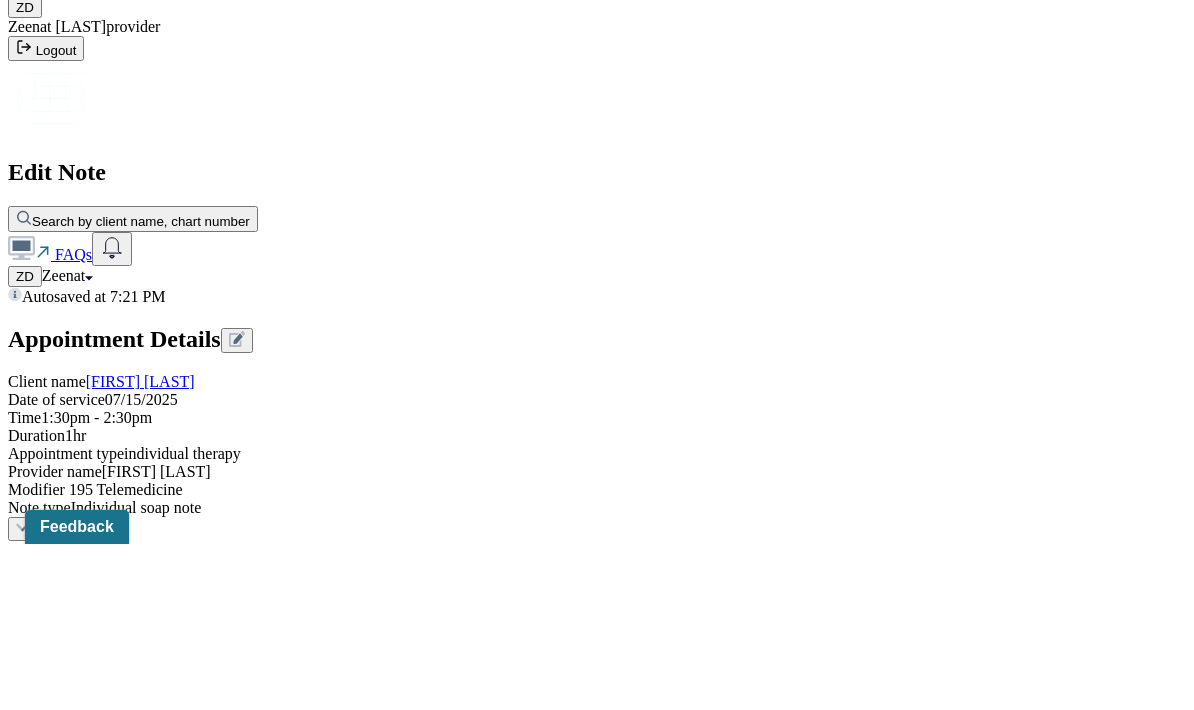 scroll, scrollTop: 80, scrollLeft: 0, axis: vertical 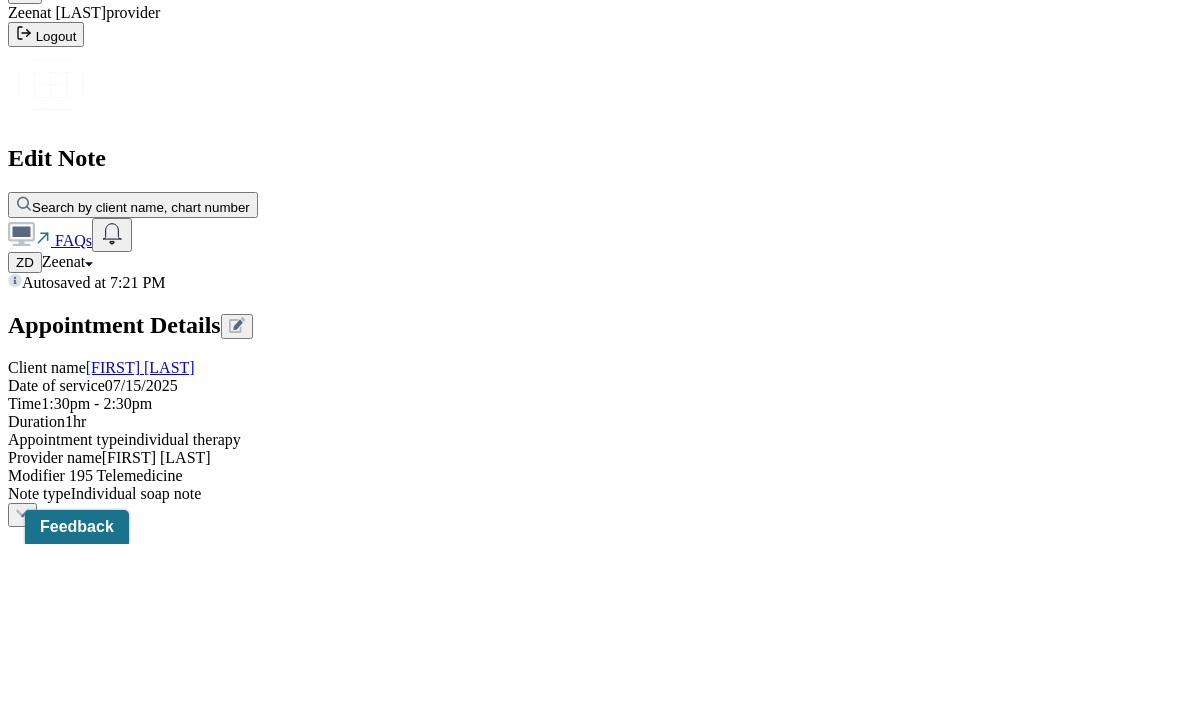 click on "Client reports feeling frustrated with her job and questions if she should leave her job in September rather than her initial date. Client reports feeling anxious about working full time as a hair stylist and questions how she can revise her prices to ensure that she can still manage her financial responsibilities. Client reports revising her professional website and questions how she can maintain the necessary professional boundaries with her clients." at bounding box center (88, 1867) 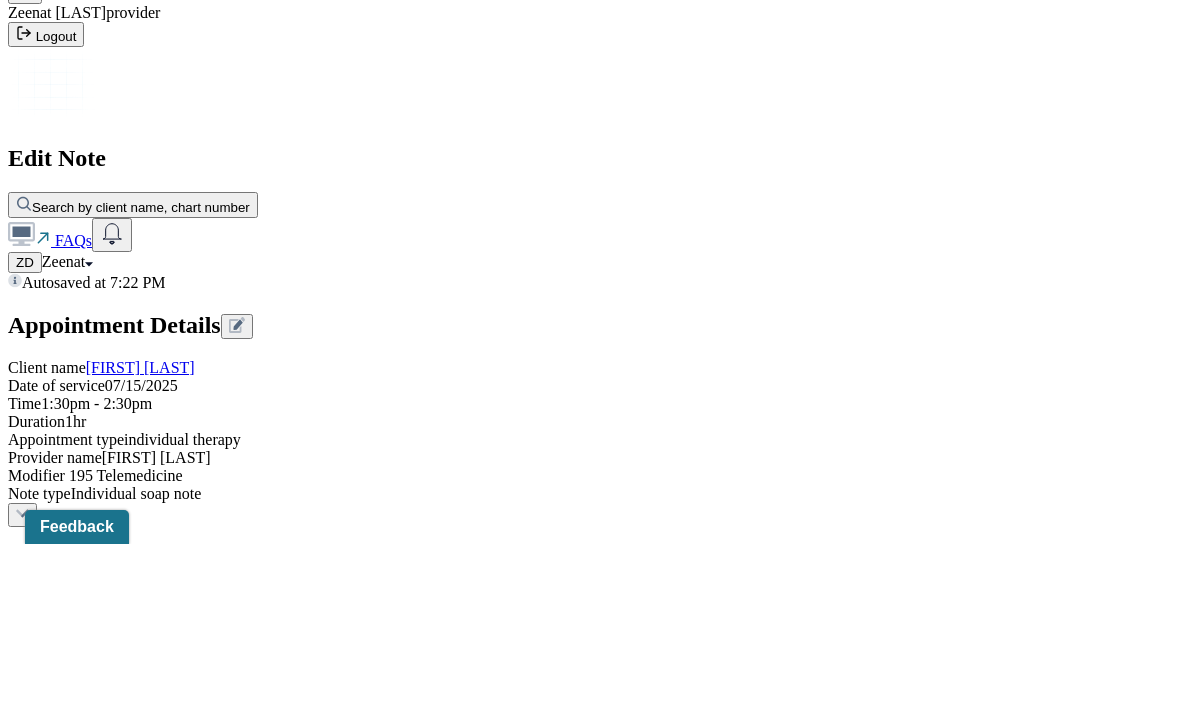 click on "Client reports feeling frustrated with her job and questions if she should leave her job in [MONTH] rather than her initial date. Client reports feeling anxious about working full-time as a hair stylist and questions how she can revise her prices to ensure that she can still manage her financial responsibilities. Client reports revising her professional website and questions how she can maintain the necessary professional boundaries with her clients." at bounding box center [88, 1867] 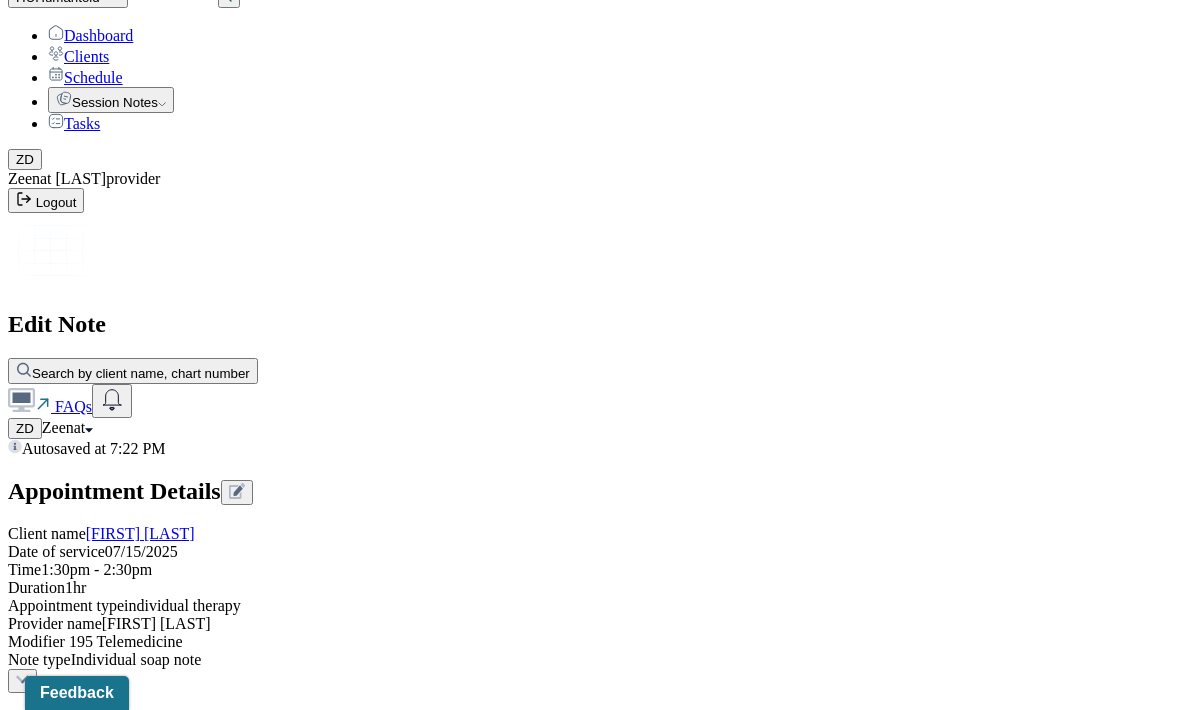 scroll, scrollTop: 1414, scrollLeft: 0, axis: vertical 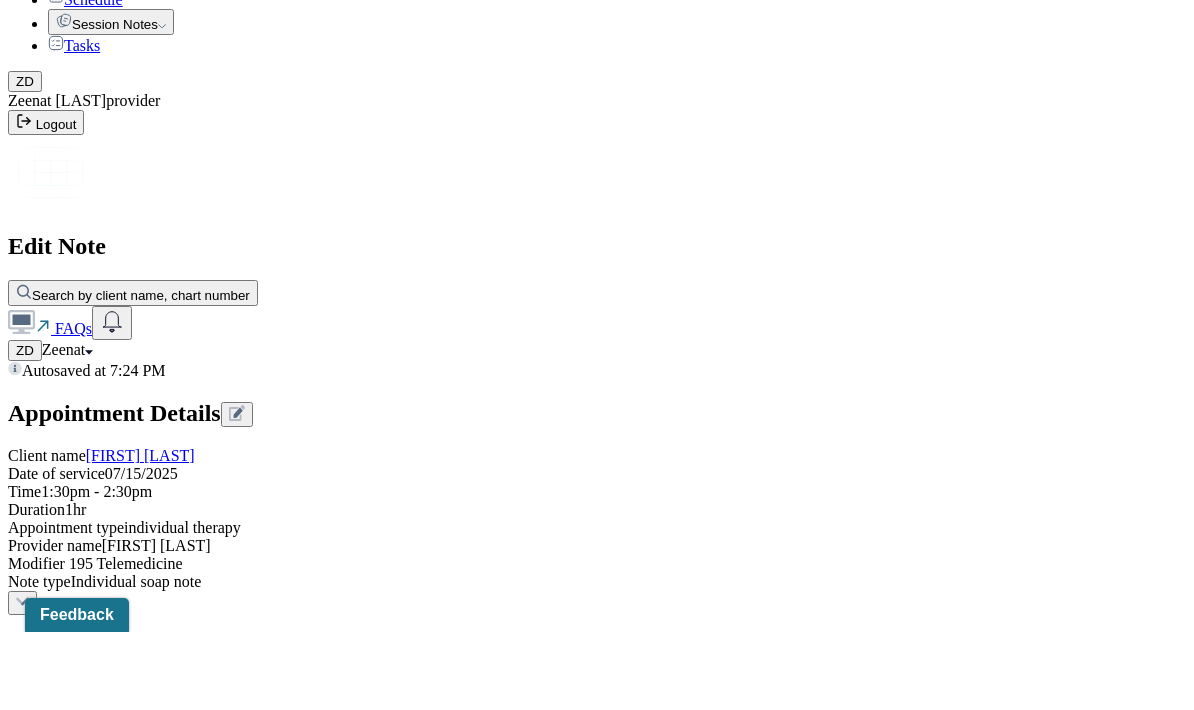 type on "Client was alert and oriented throughout the session. Client’s affect and mood remained congruent, primarily frustrated when discussing her difficulty communicating at work." 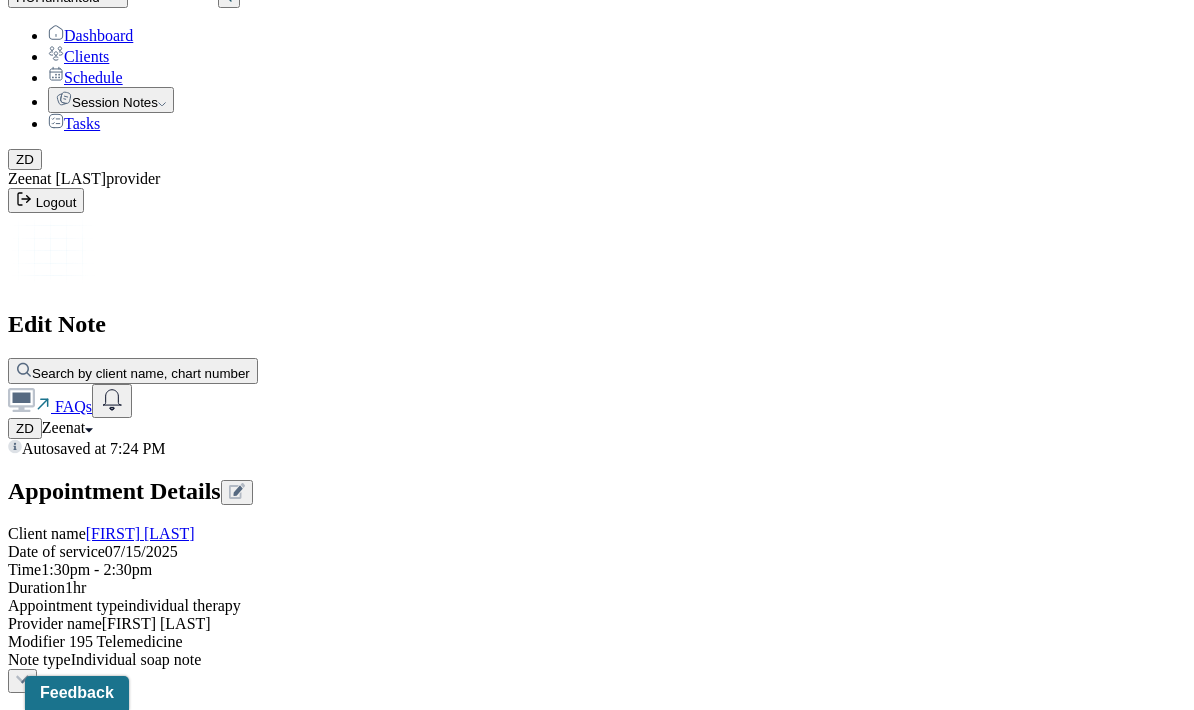 scroll, scrollTop: 1617, scrollLeft: 0, axis: vertical 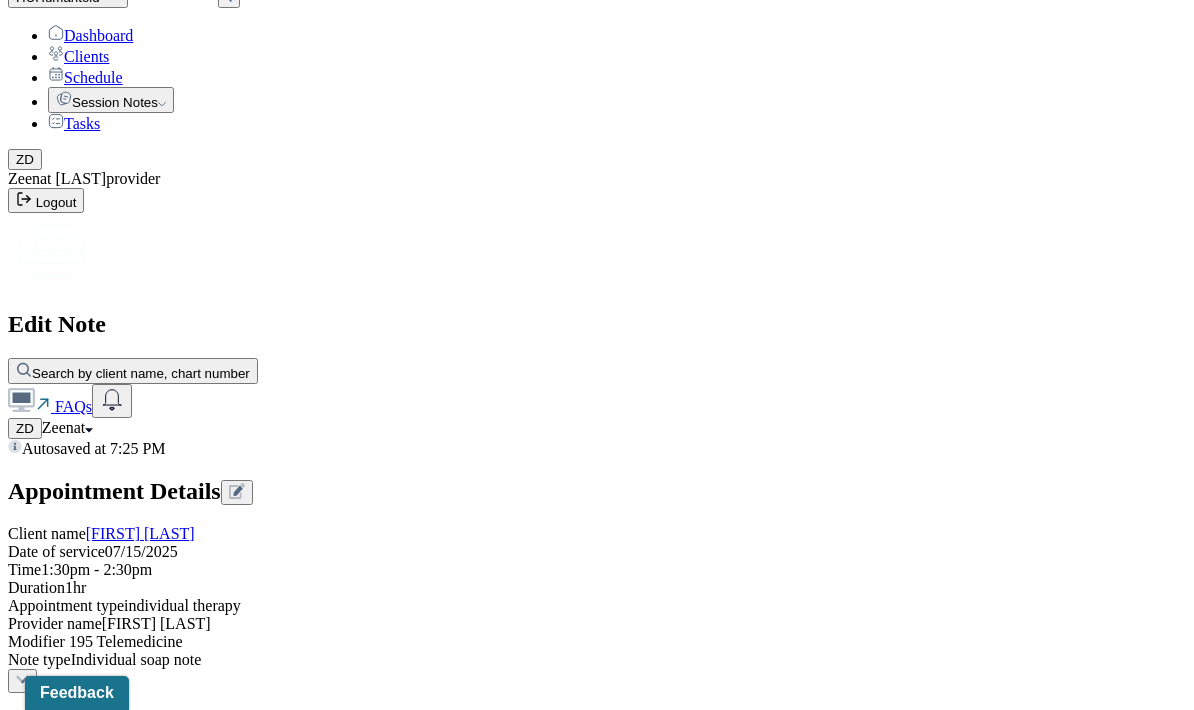 click on "Client's anxious mood continues due to client preparing to resign from her position at work and work fulltime as a hair stylist at her own salon, supporting the MH diagnosis. Client would benefit from continuous exploration of client’s communication skills and ability to maintain boundaries in relationships. Client-centered therapy was used to provide unconditional positive regard and model affirming language. DBT was used to explore opposite action and improving negative self-talk." at bounding box center (88, 2181) 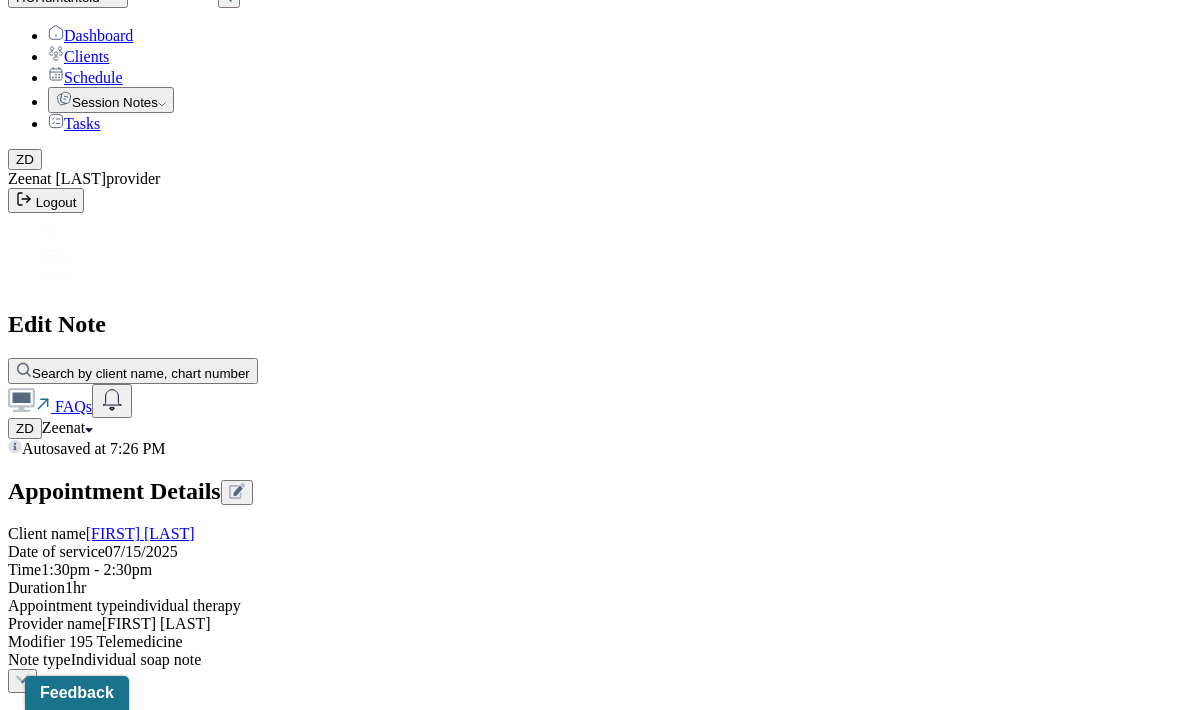 click on "Client's anxious mood continues due to client preparing to resign from her position at work and work fulltime as a hair stylist at her own salon, supporting the MH diagnosis. Client would benefit from continuous exploration of client’s communication skills and ability to maintain professional boundaries in relationships. Client-centered therapy was used to provide unconditional positive regard and model affirming language. DBT was used to explore opposite action and improving negative self-talk." at bounding box center [88, 2181] 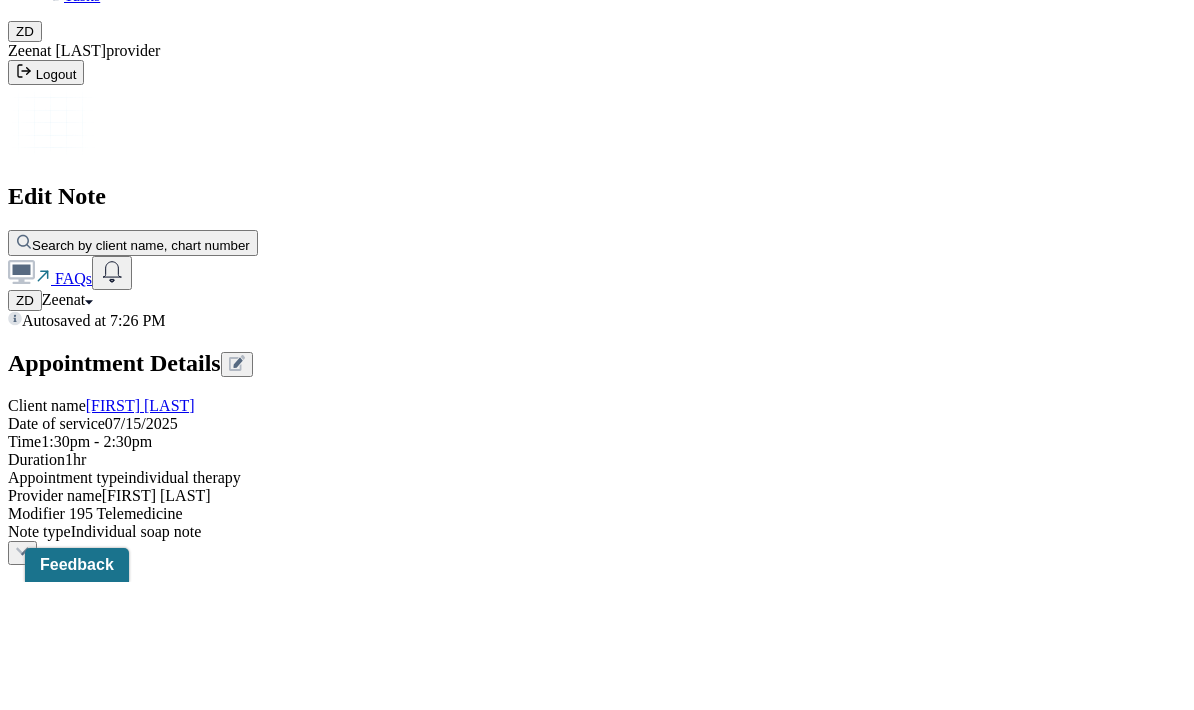 type on "Client's anxious mood continues due to client preparing to resign from her position at work and work full-time as a hair stylist at her own salon, supporting the MH diagnosis. Client would benefit from continuous exploration of client’s communication skills and ability to maintain professional boundaries with her clients. Client-centered therapy was used to provide unconditional positive regard and model affirming language." 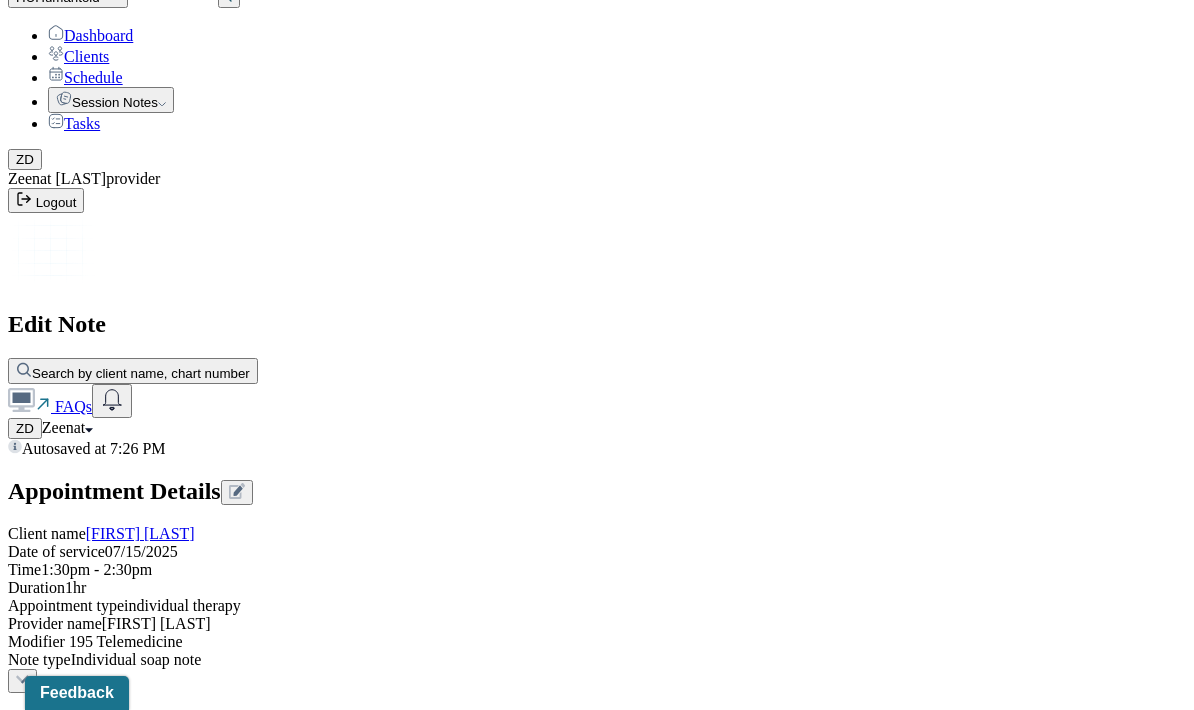 scroll, scrollTop: 1707, scrollLeft: 0, axis: vertical 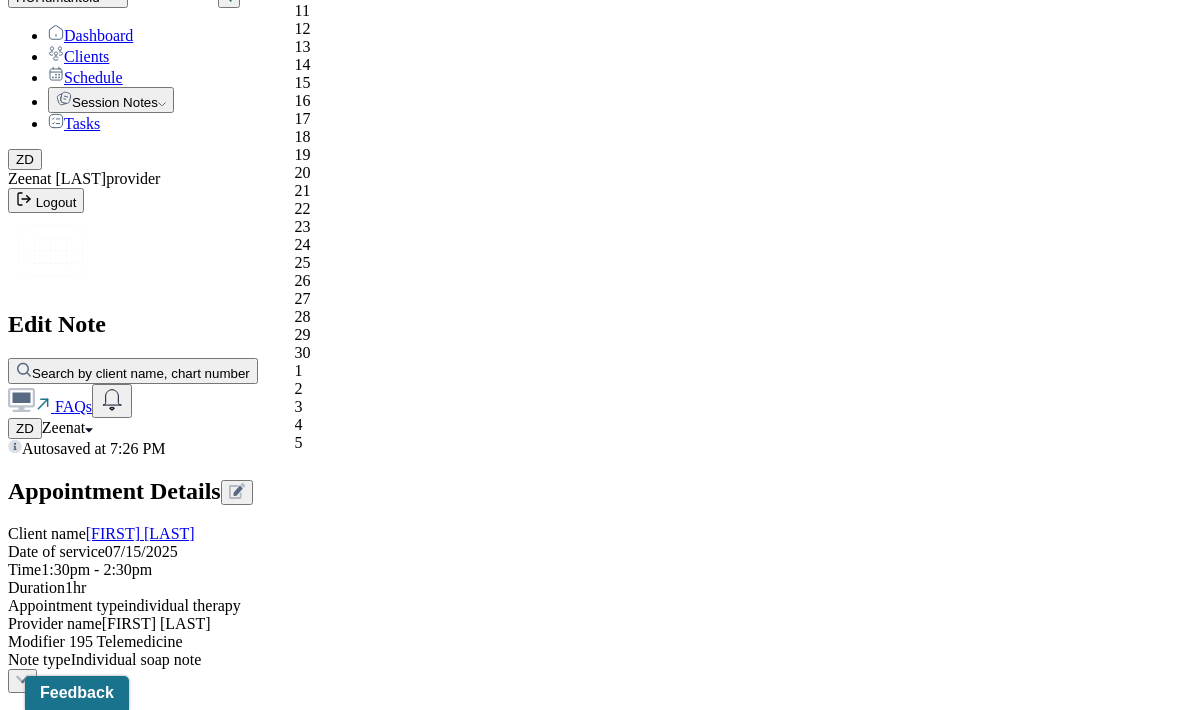 click on "Next Month" at bounding box center [445, -371] 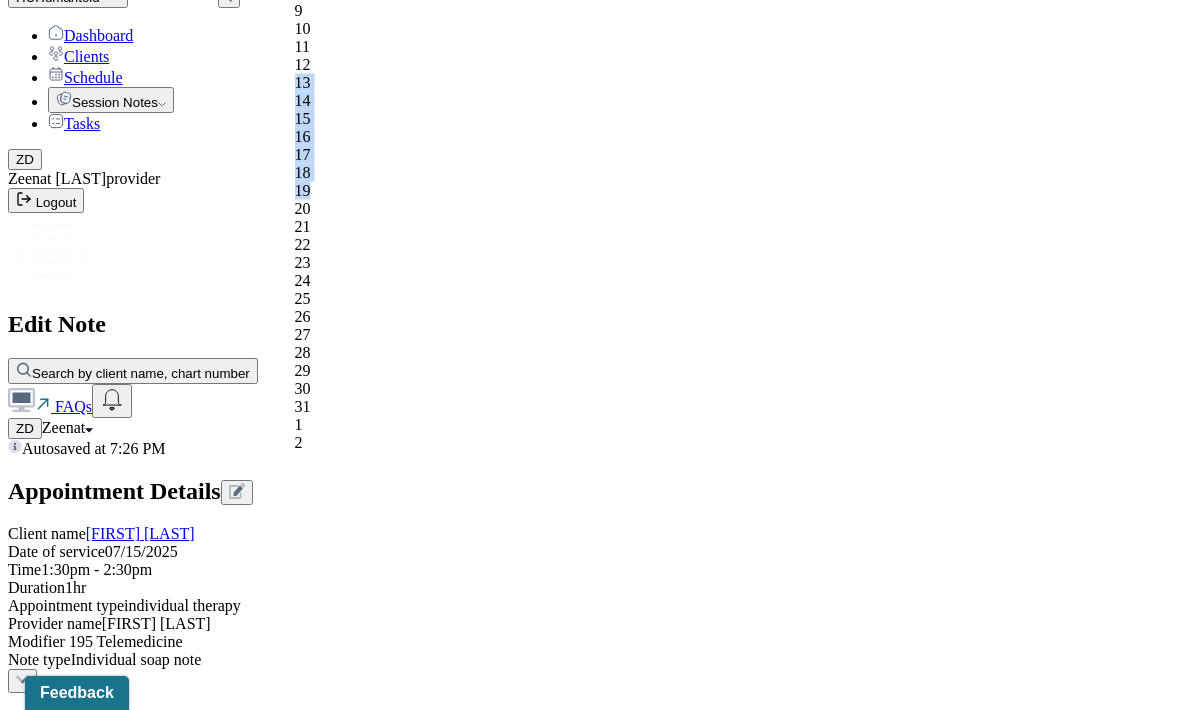 click on "29" at bounding box center [422, 371] 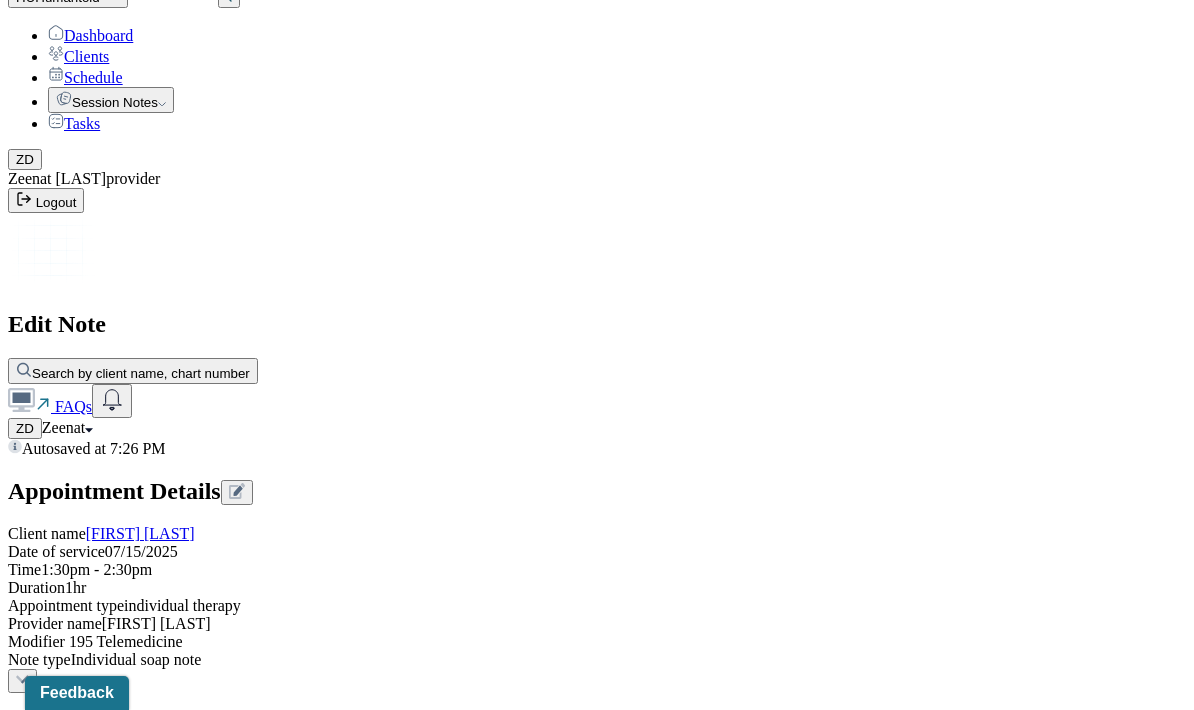 type on "07/29/2025" 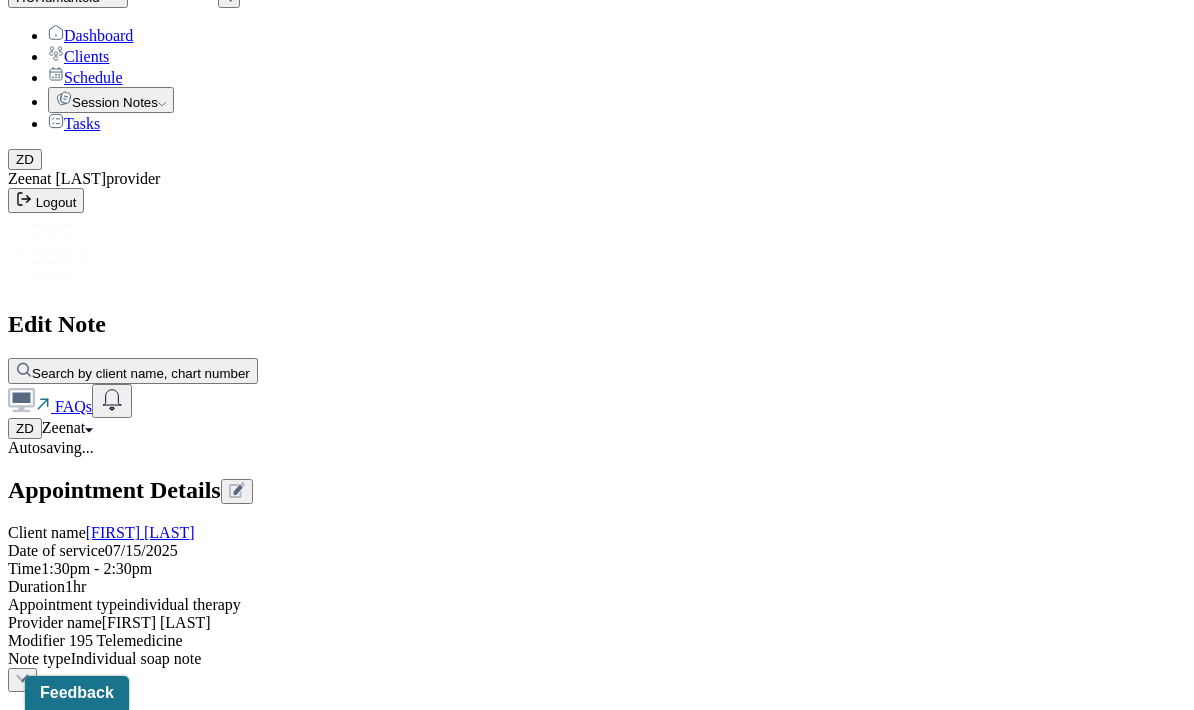 scroll, scrollTop: 2887, scrollLeft: 0, axis: vertical 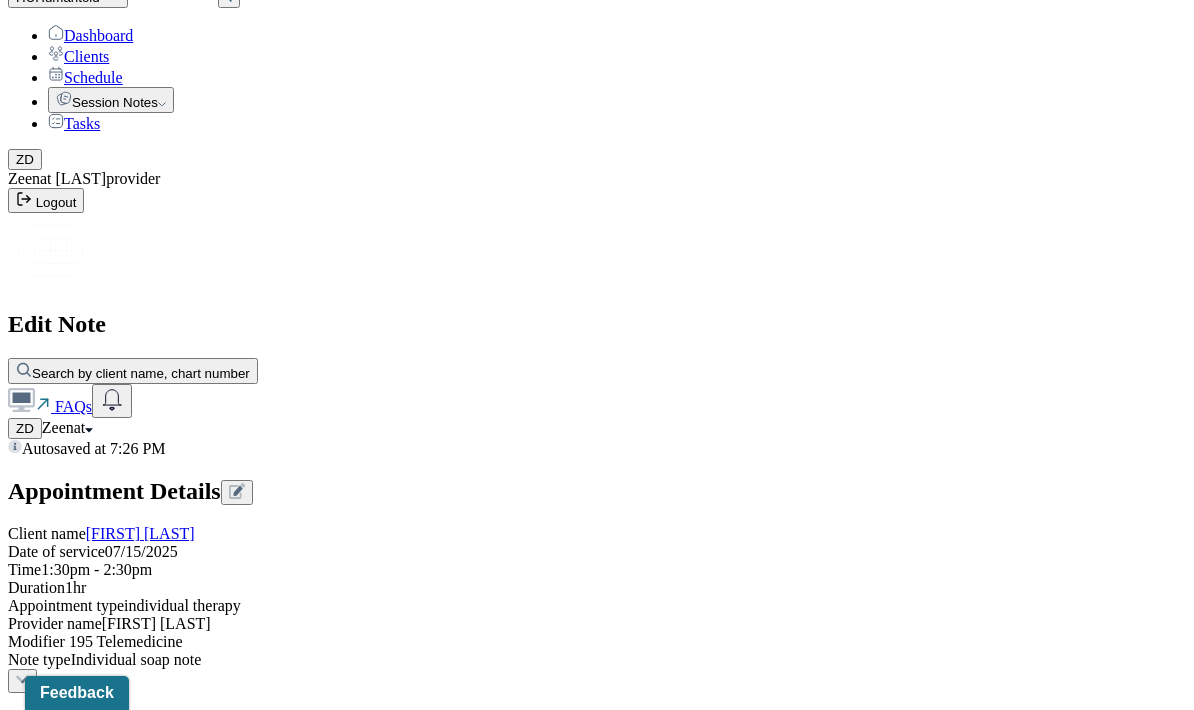 click on "Client has a good prognosis shown through client discussing her ability to establish boundaries with her partner" at bounding box center [88, 3424] 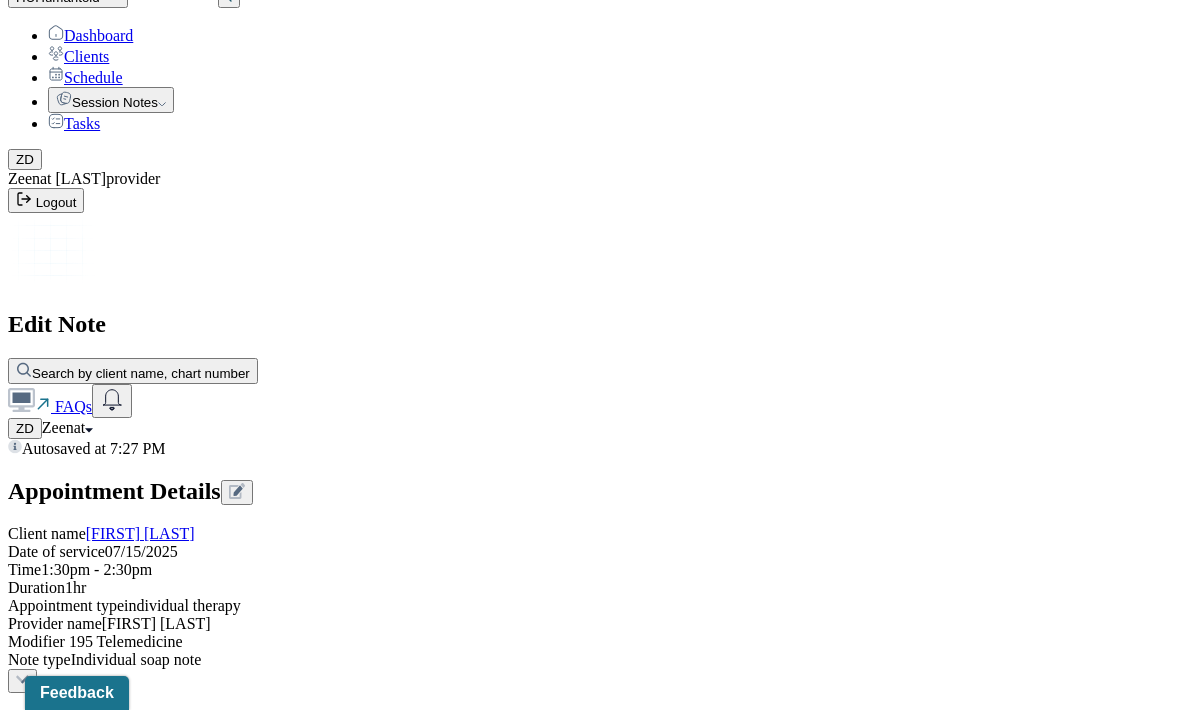 click on "Client has a good prognosis shown through client discussing her ability to establish boundaries with her" at bounding box center (88, 3424) 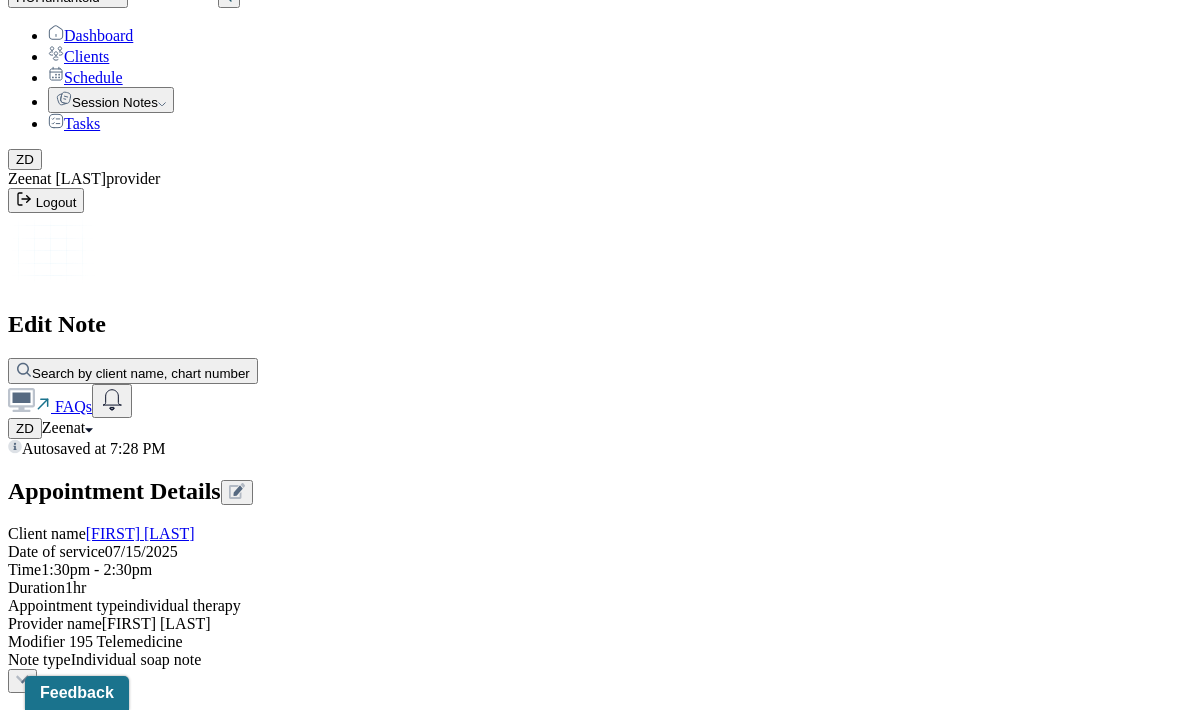 scroll, scrollTop: 3329, scrollLeft: 0, axis: vertical 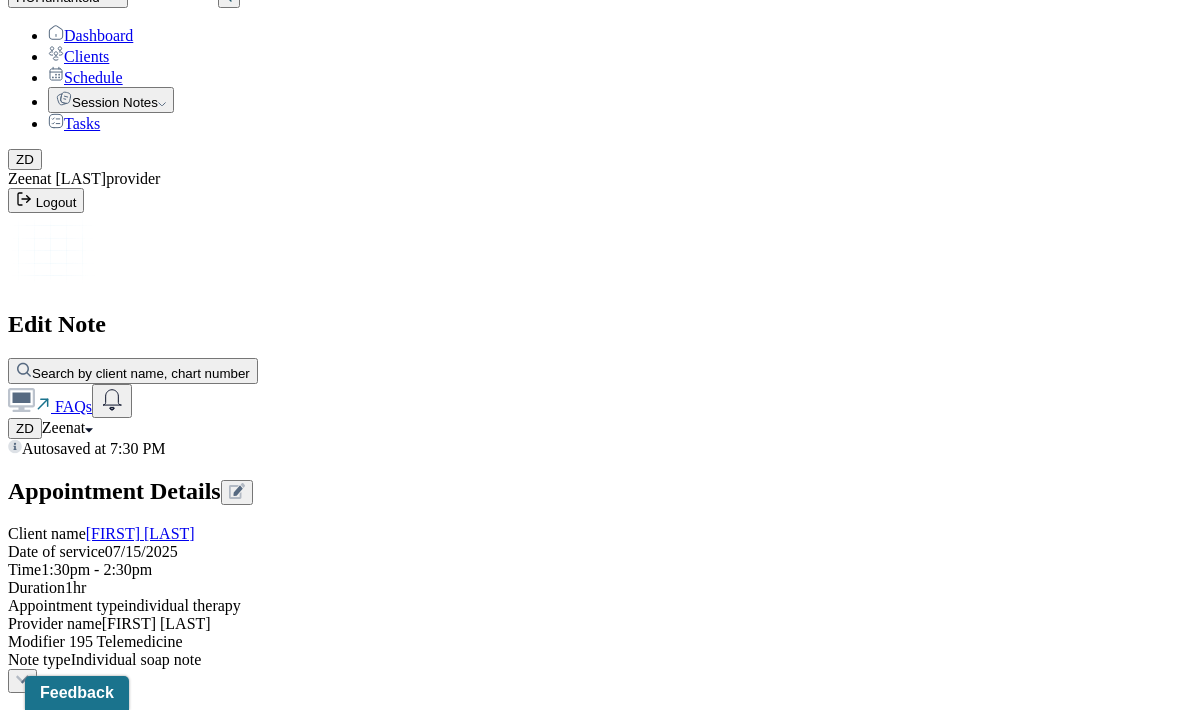 type on "Minimal progress shown through client discussing her plan to revise her booking website" 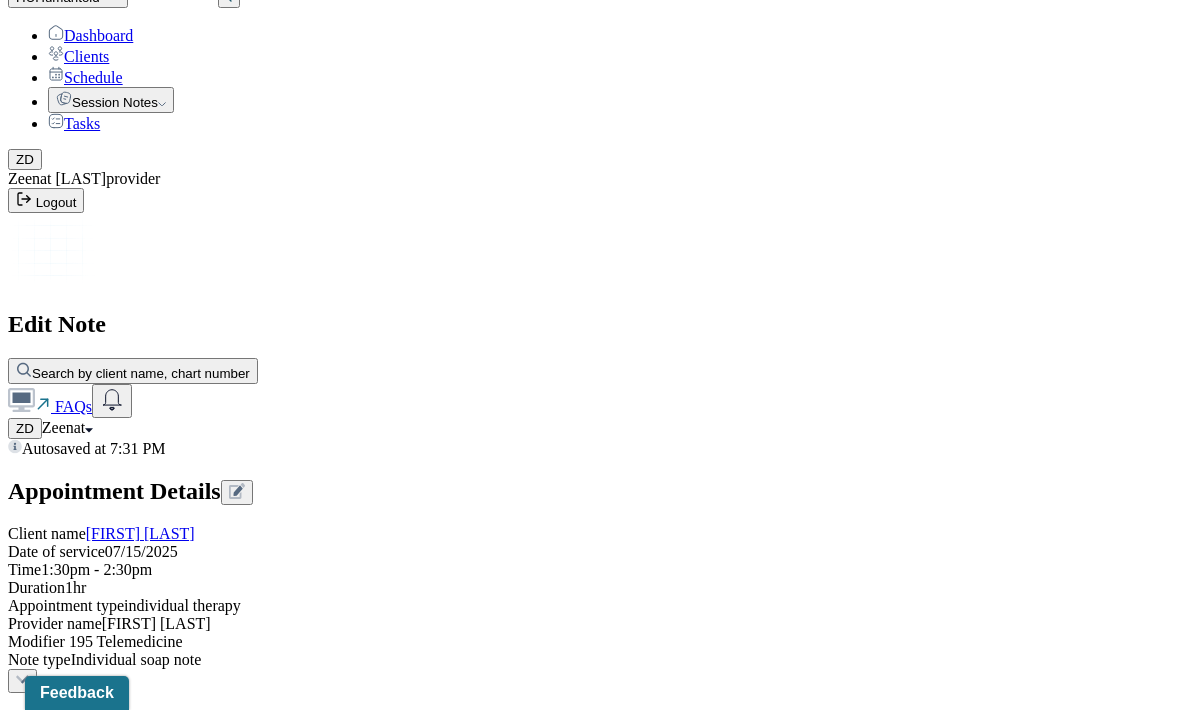 scroll, scrollTop: 3639, scrollLeft: 0, axis: vertical 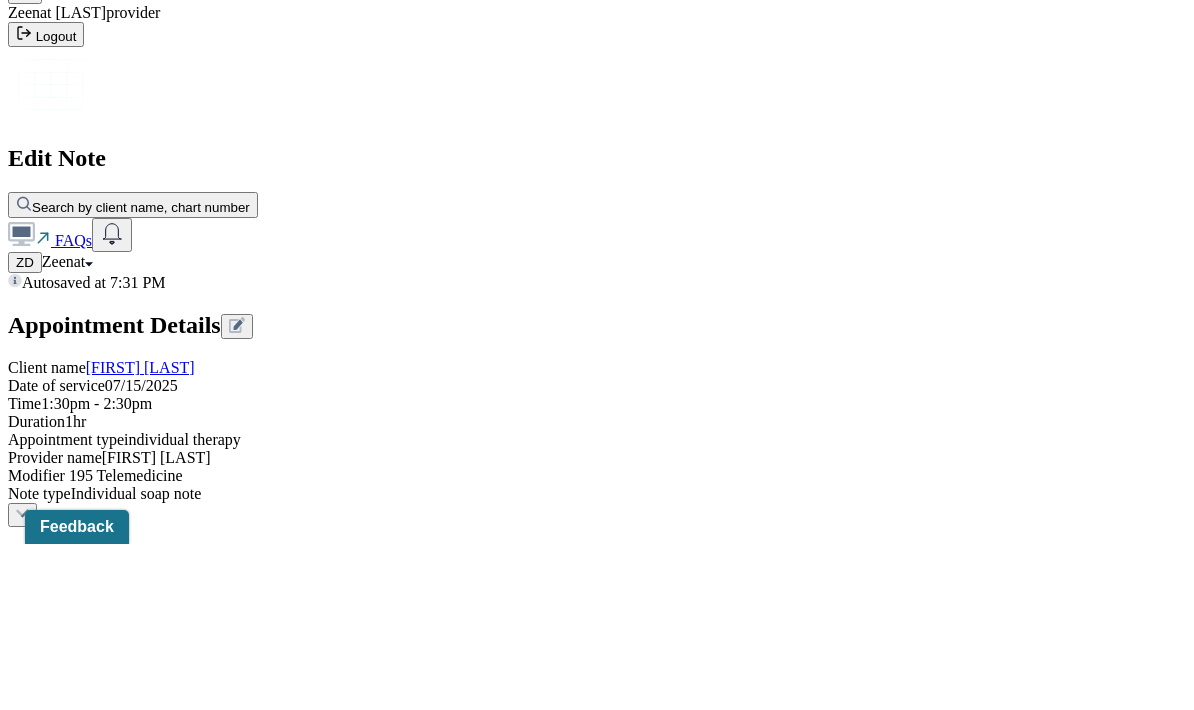 type on "Zd" 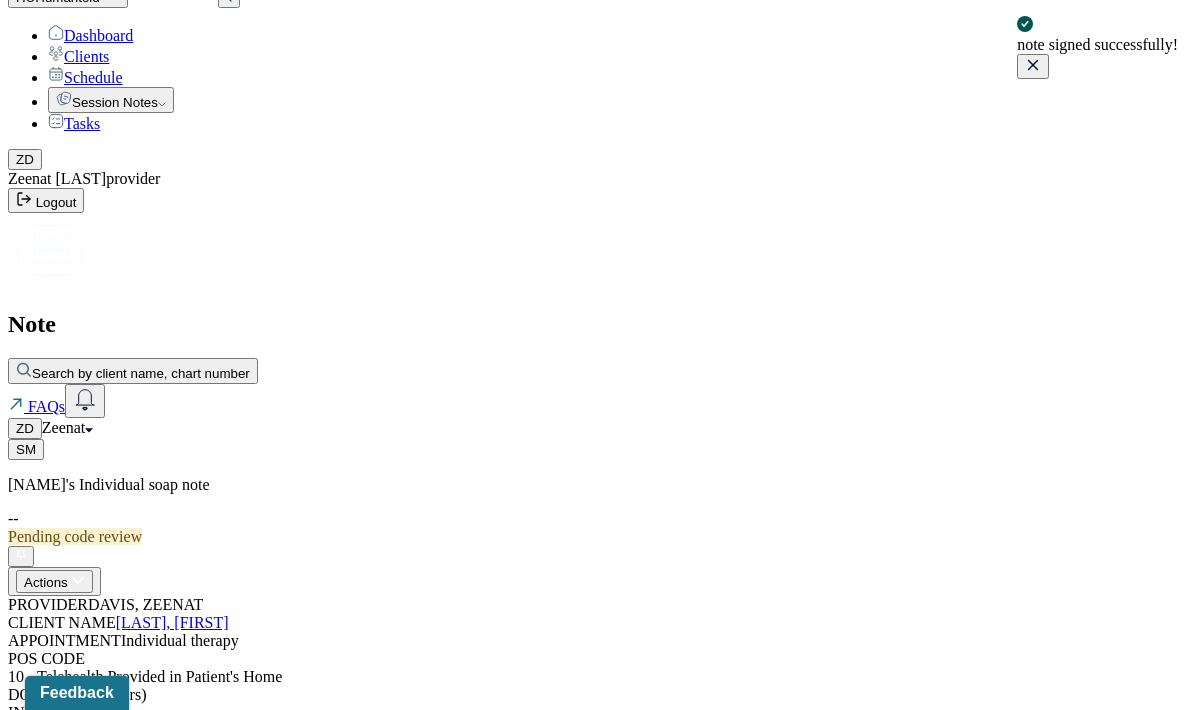click on "Session Notes" at bounding box center (111, 100) 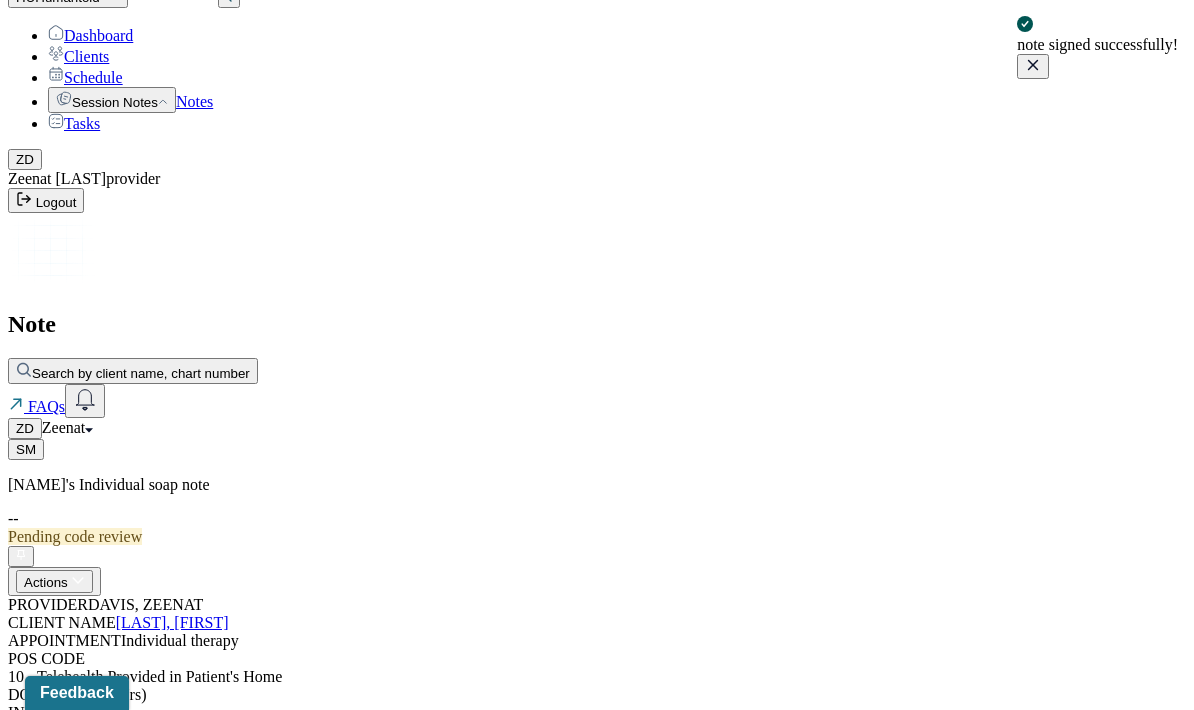 click on "Notes" at bounding box center (194, 101) 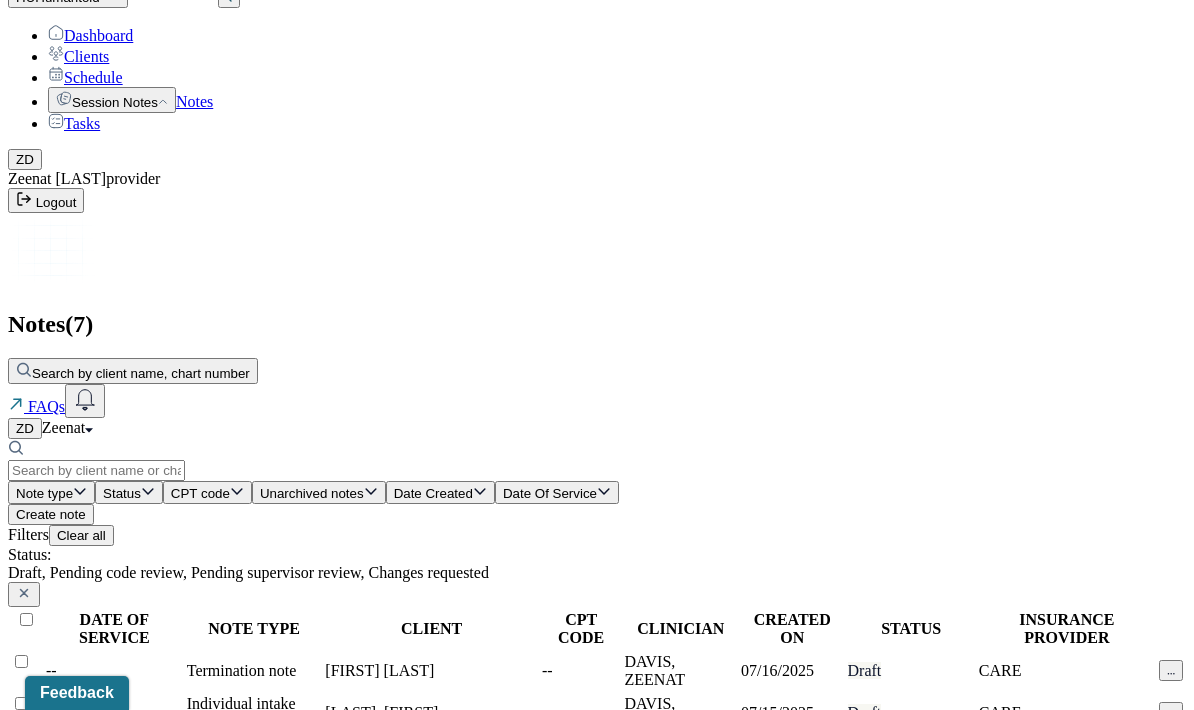 click on "[LAST_NAME], [FIRST_NAME]" at bounding box center [380, 796] 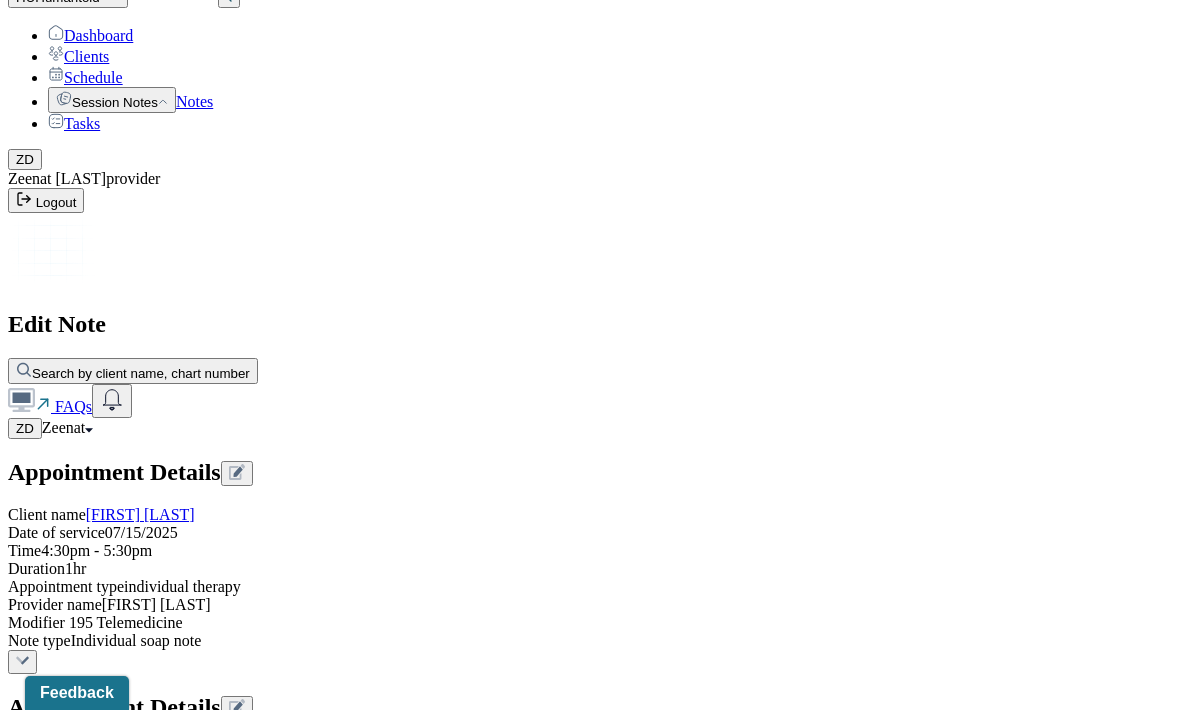 scroll, scrollTop: 747, scrollLeft: 0, axis: vertical 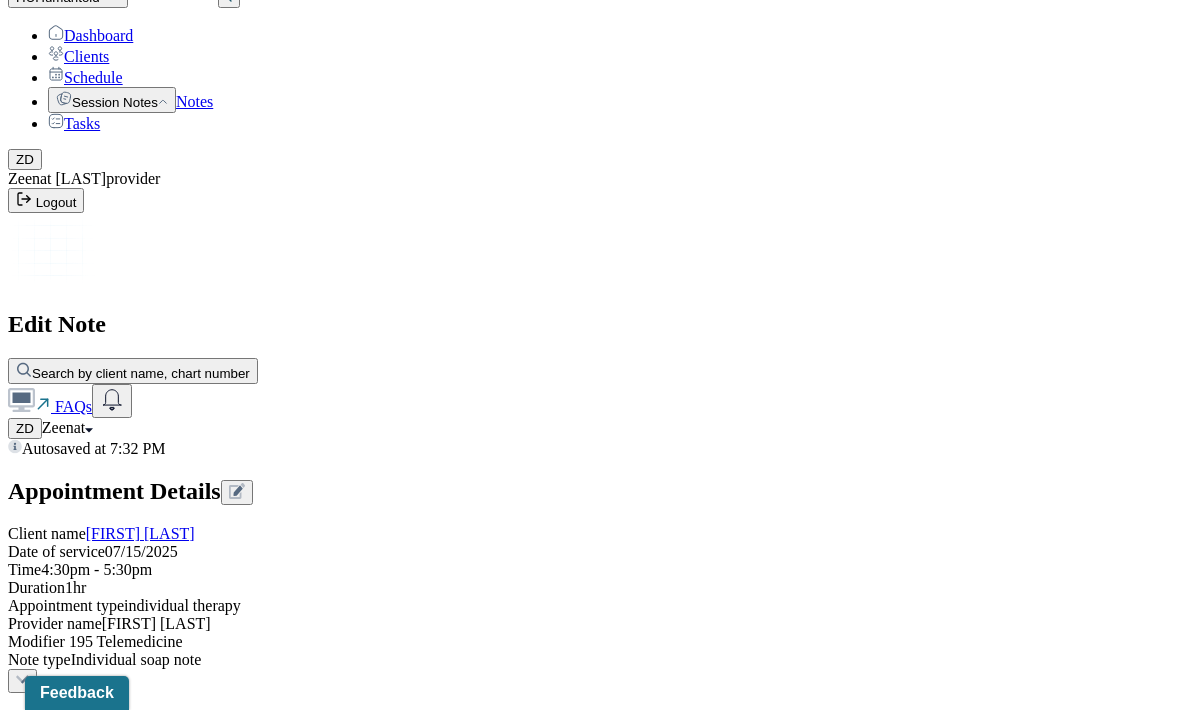 click on "Client reports feeling anxious about her" at bounding box center (88, 1867) 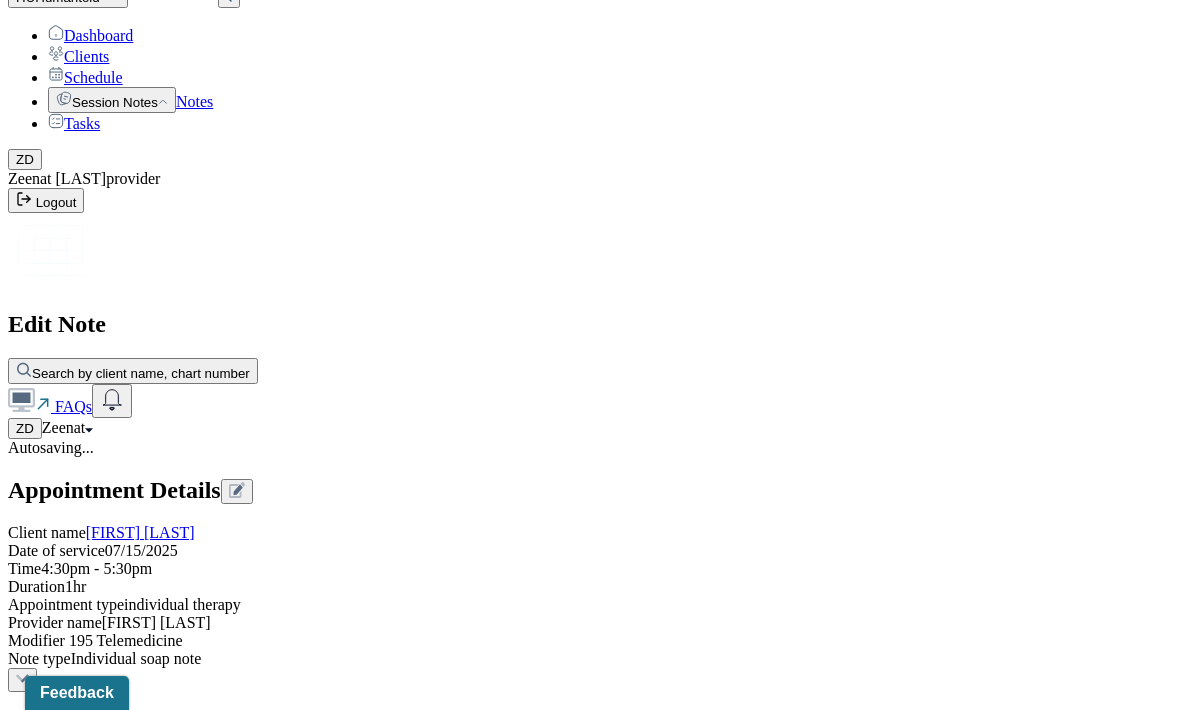 click on "Client reports scheduling appointments with her primary care physician to discuss her feeling anxious about her" at bounding box center [88, 1866] 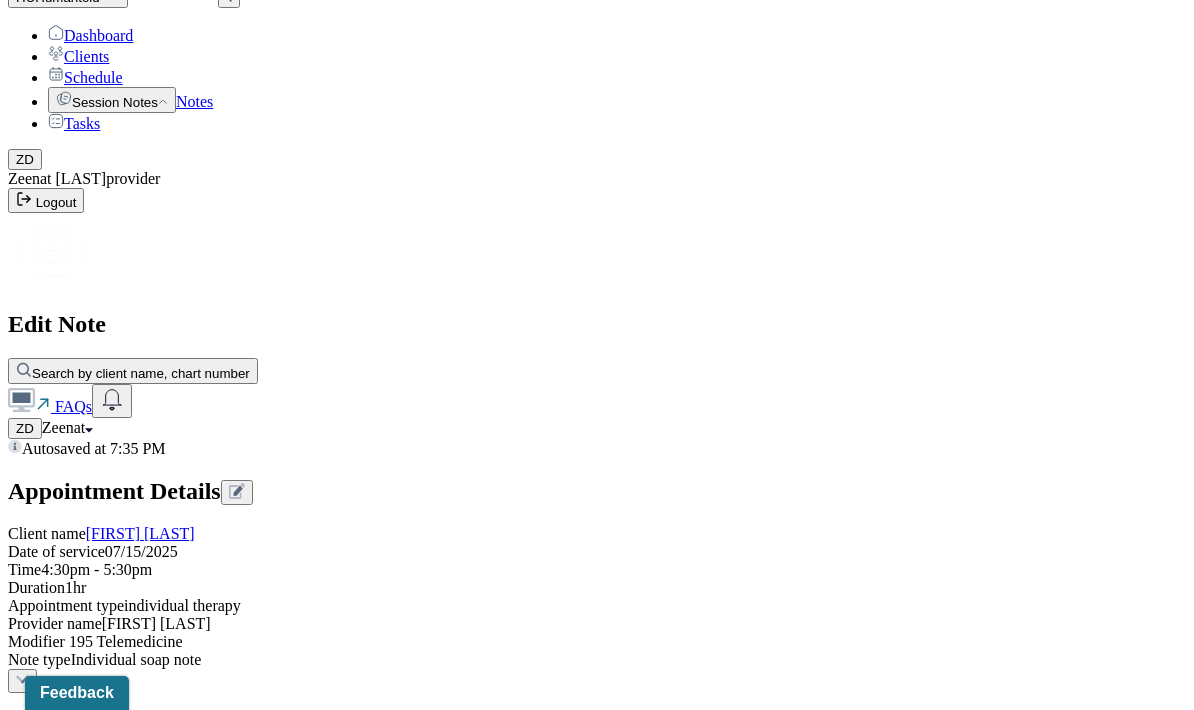 click on "Client reports scheduling appointments with her primary care physician to discuss her difficulty losing weight and feeling anxious about testing her thyroid. Client reports looking for a new apartment and questions if moving to a different state will have a negative impact on her relationship with her partner." at bounding box center [88, 1867] 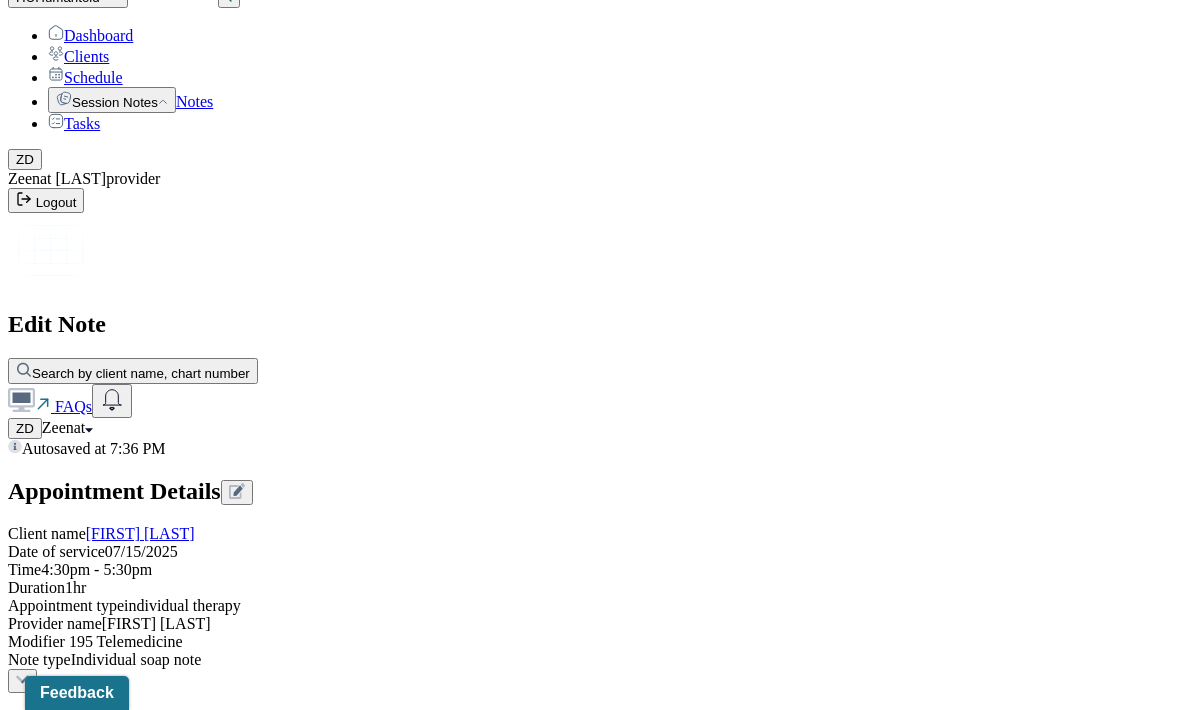 click on "Client reports scheduling appointments with her primary care physician to discuss her difficulty losing weight and feeling anxious about testing her thyroid. Client reports looking for a new apartment and questions if moving to [STATE] will have a negative impact on her relationship with her partner." at bounding box center (88, 1867) 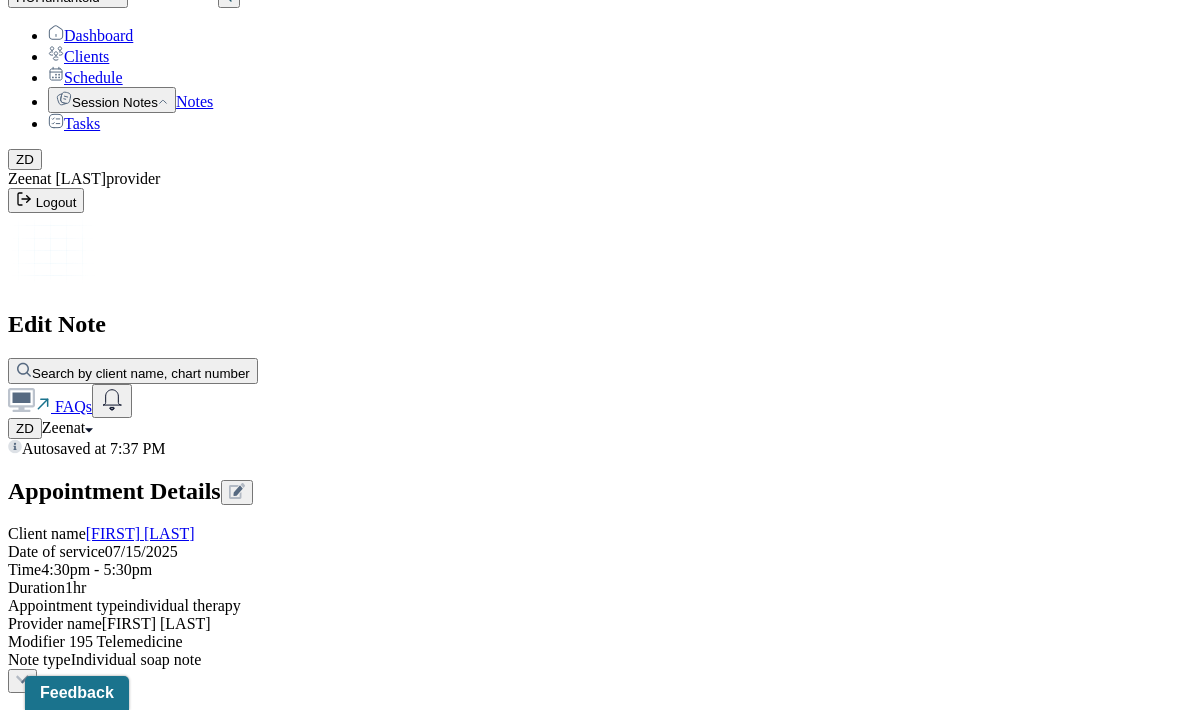 click on "Client reports scheduling appointments with her primary care physician to discuss her difficulty losing weight and feeling anxious about testing her thyroid. Client reports looking for a new apartment and questions if moving to [STATE] will have a negative impact on her relationship with her partner. Client reports receiving a raise at work and questions how she can make adjustments" at bounding box center (88, 1867) 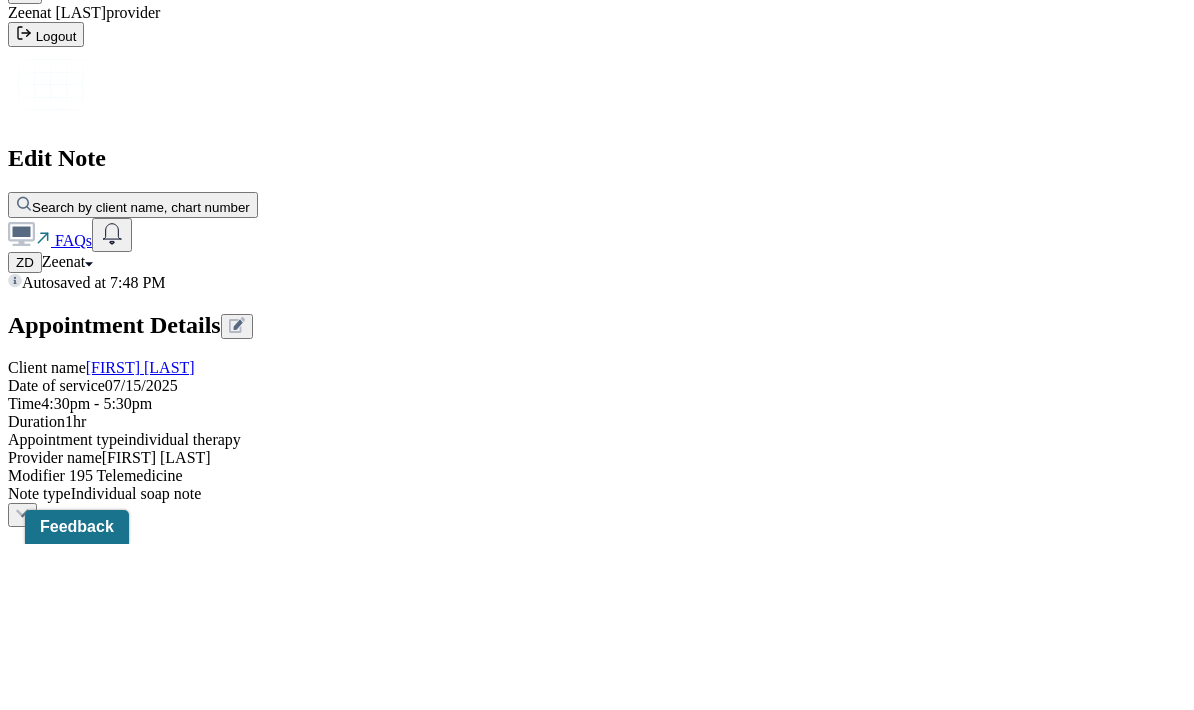 scroll, scrollTop: 1, scrollLeft: 0, axis: vertical 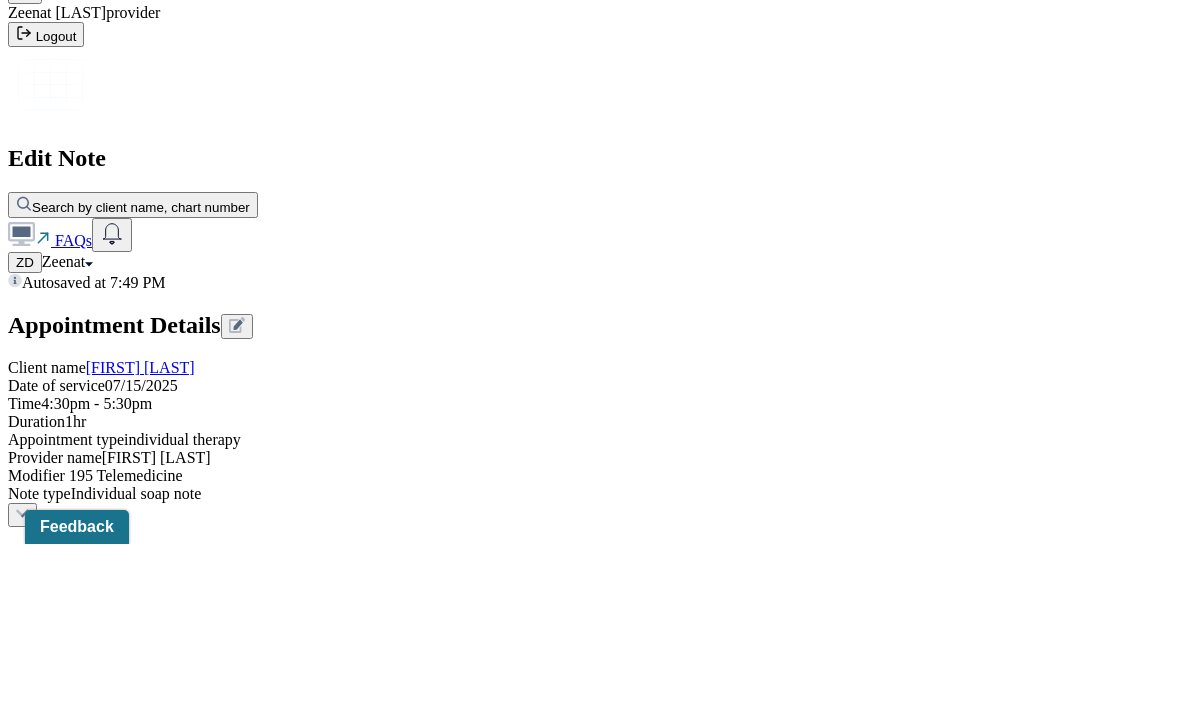 click on "Client reports scheduling appointments with her primary care physician to discuss her difficulty losing weight and feeling anxious about testing her thyroid. Client reports looking for a new apartment and questions if moving to [STATE] will have a negative impact on her relationship with her partner. Client reports receiving a raise at work and questions how she can celebrate her accomplishments while managing her financial responsibilities." at bounding box center (88, 1867) 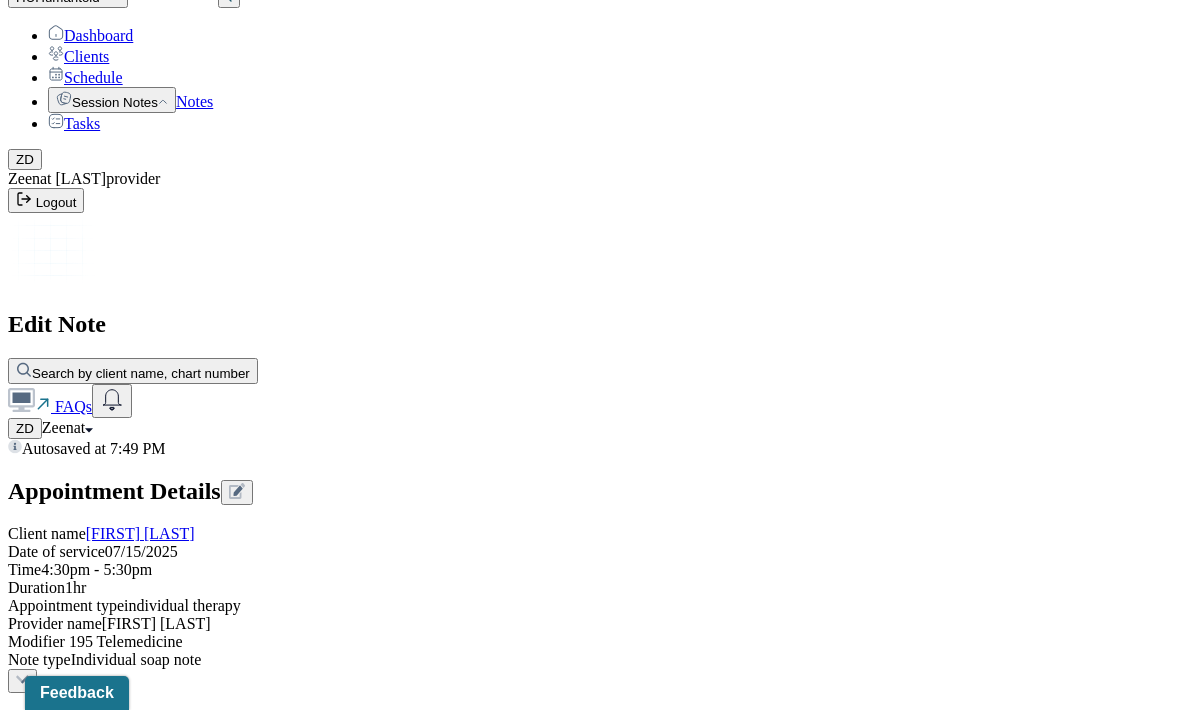 click on "Client reports scheduling appointments with her primary care physician to discuss her difficulty losing weight and feeling anxious about testing her thyroid. Client reports looking for a new apartment and questions if moving to [STATE] will have a negative impact on her relationship with her partner. Client reports receiving a raise at work and questions how she can celebrate her accomplishments while managing her financial responsibilities." at bounding box center [88, 1867] 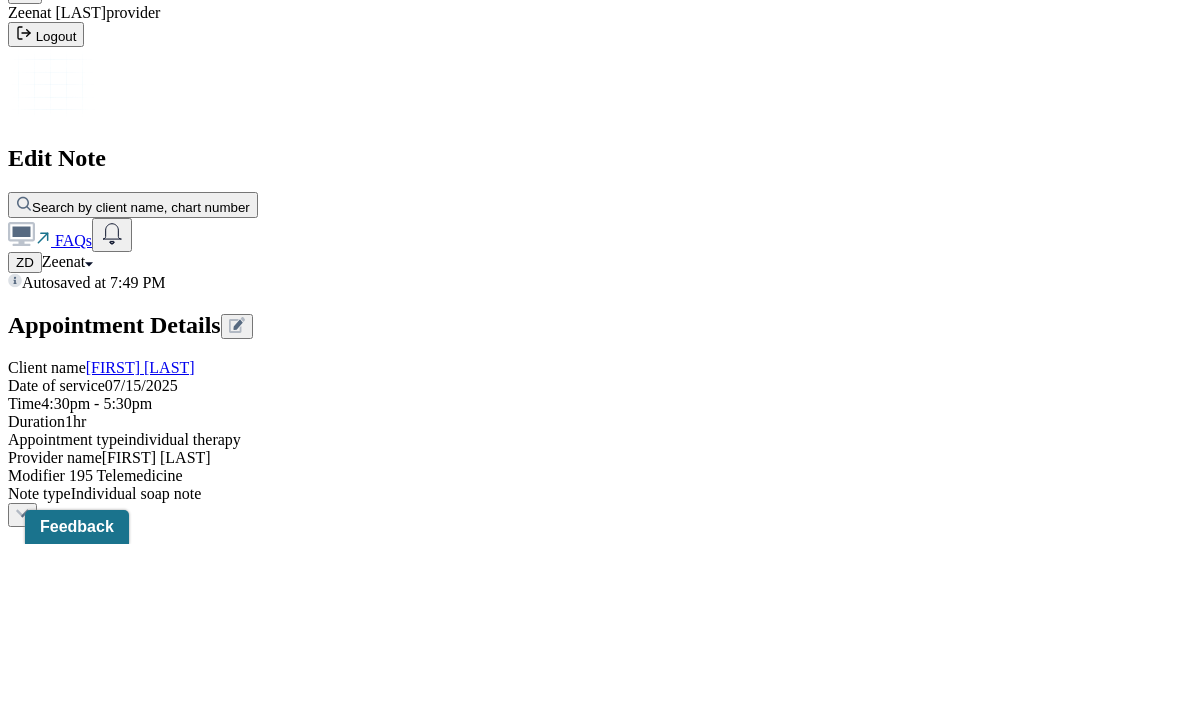 click on "Session Note" at bounding box center (597, 1730) 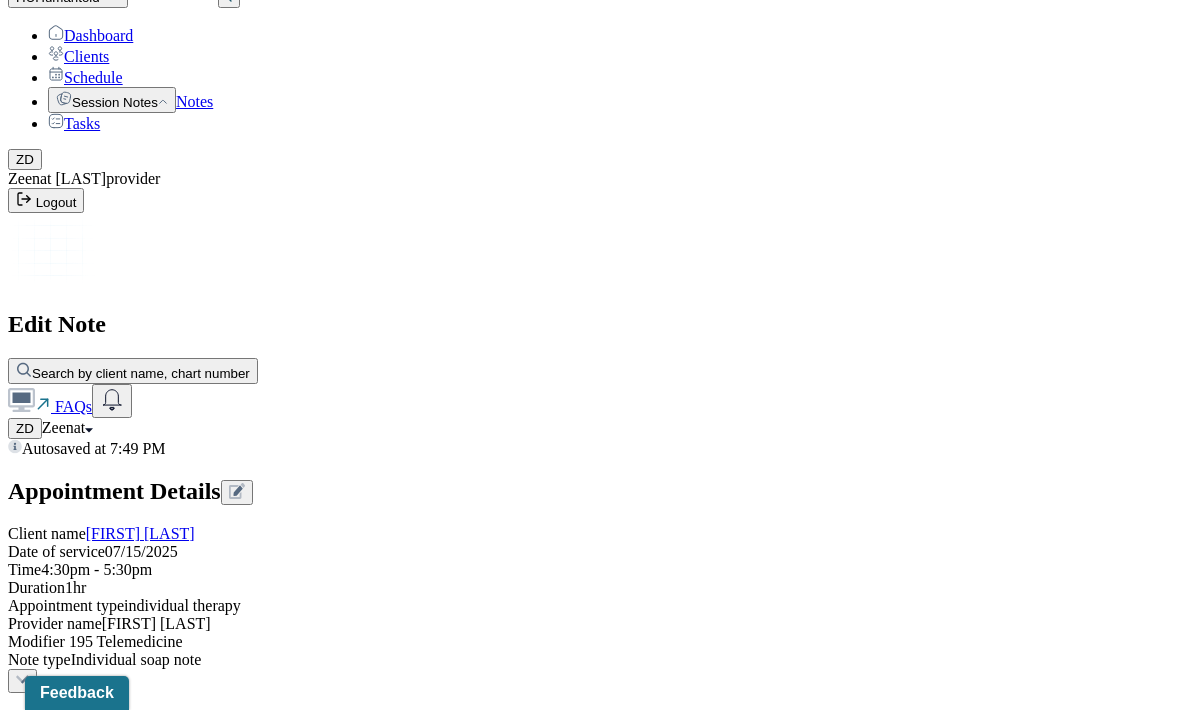 scroll, scrollTop: 1430, scrollLeft: 0, axis: vertical 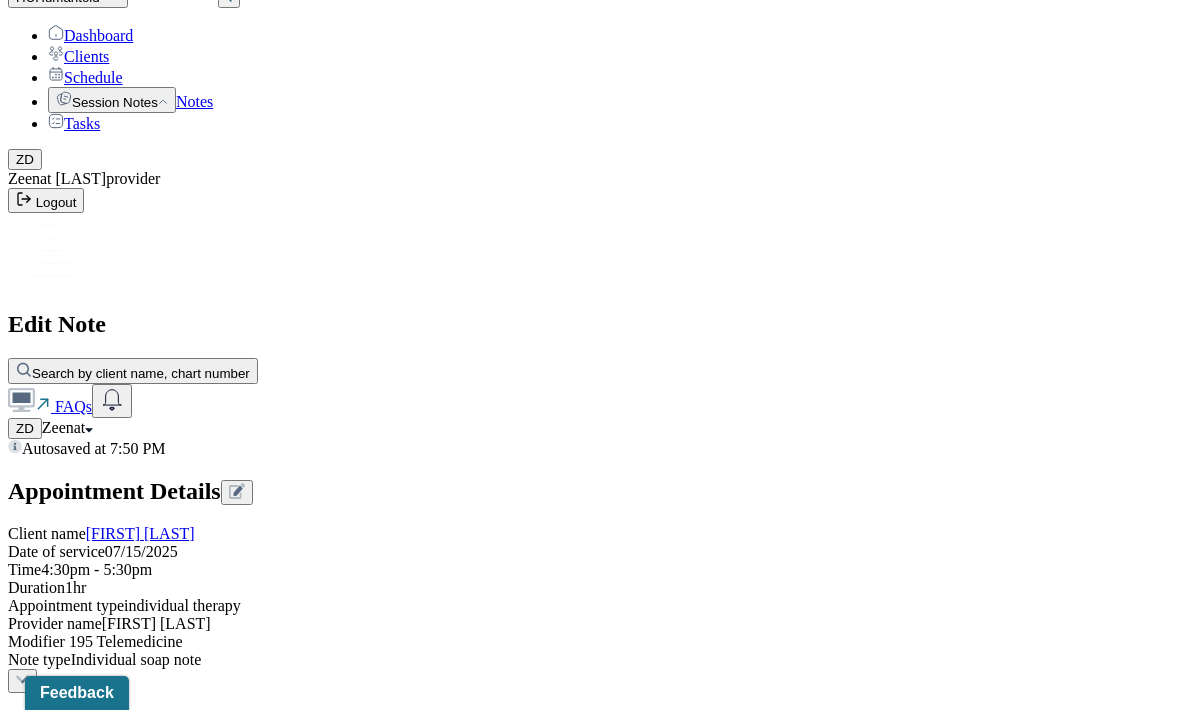 click on "The client was attentive and engaged throughout the session. Client’s mood and affect remained congruent, primarily anxious when discussing her difficulty losing weight" at bounding box center (626, 2015) 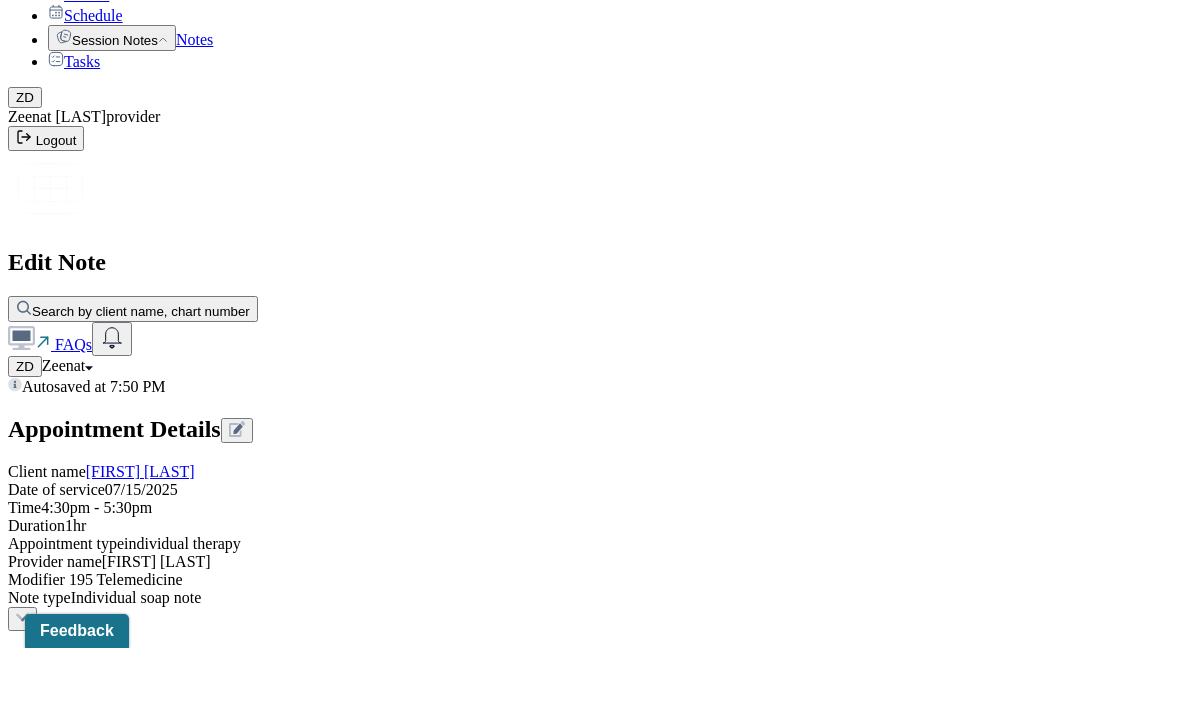 type on "The client was attentive and engaged throughout the session. Client’s mood and affect remained congruent, primarily anxious when discussing her difficulty losing weight." 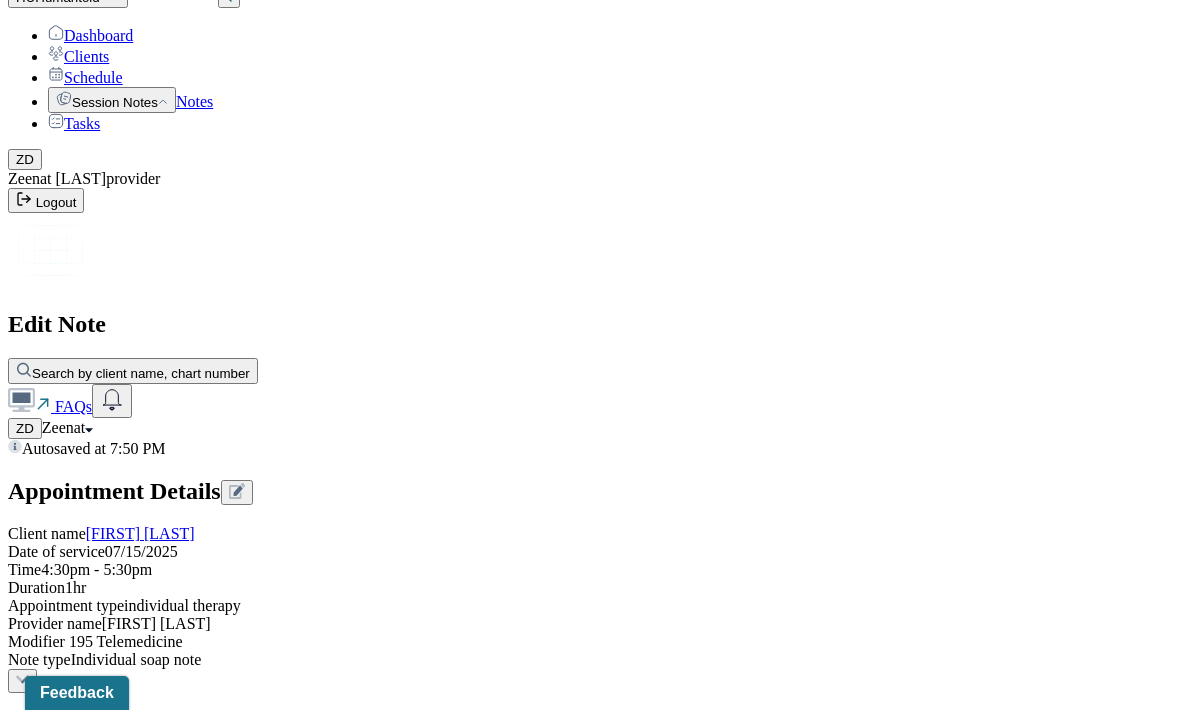 scroll, scrollTop: 1733, scrollLeft: 0, axis: vertical 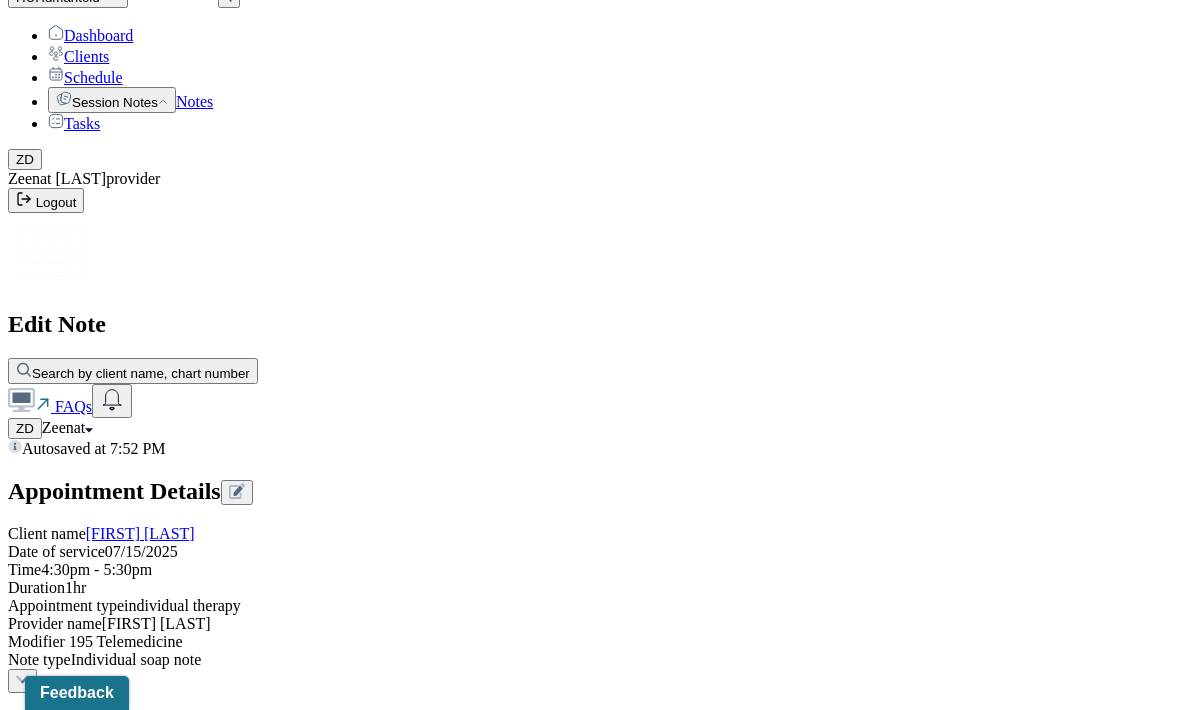 click on "Client's anxious mood continues to occur due to client feeling anxious about her health and exploring new ways to celebrate her accomplishments, supporting the MH diagnosis. Client would benefit from continuous exploration of her difficulty practicing self-compassion and positive self-talk. Client-centered therapy was used to provide unconditional positive regard and reflective listening. DBT was used to explore self-compassion and self-soothing practices." at bounding box center (88, 2181) 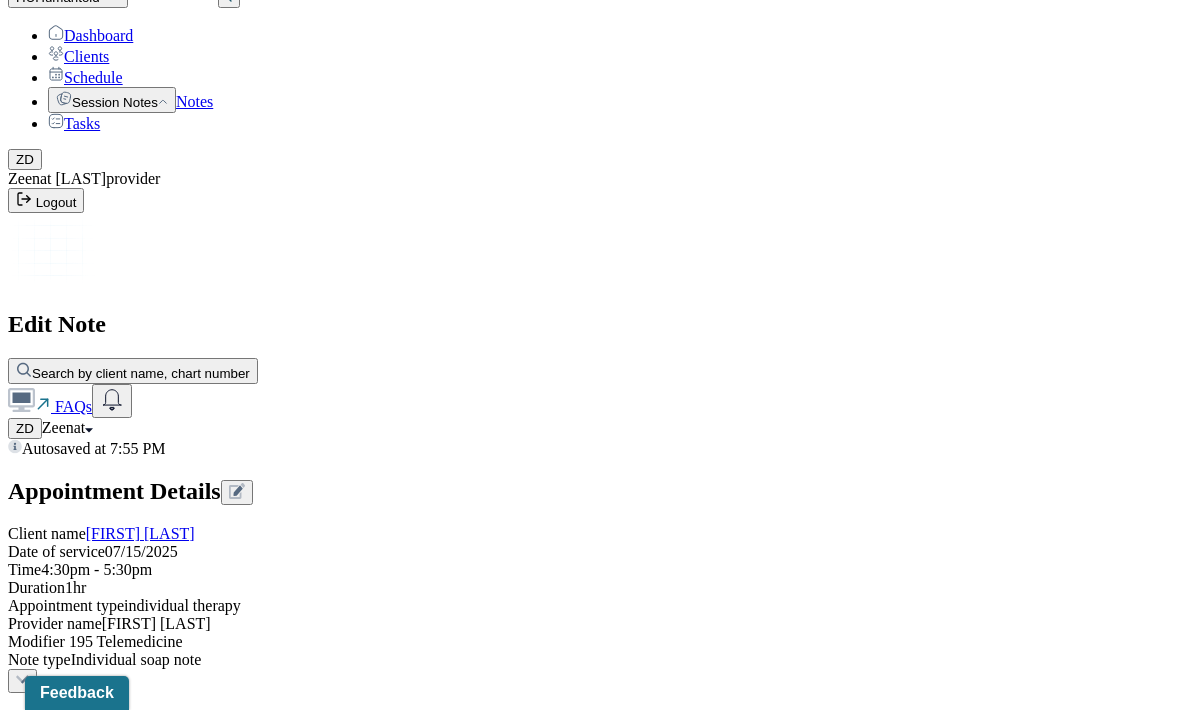 click on "Client's anxious mood continues to occur due to client feeling anxious about her health and exploring new ways to celebrate her accomplishments, supporting the MH diagnosis. Client would benefit from continuous exploration of her difficulty improving her self talk and coping with stress. Client-centered therapy was used to provide unconditional positive regard and reflective listening. DBT was used to explore self-compassion and self-soothing practices." at bounding box center [88, 2181] 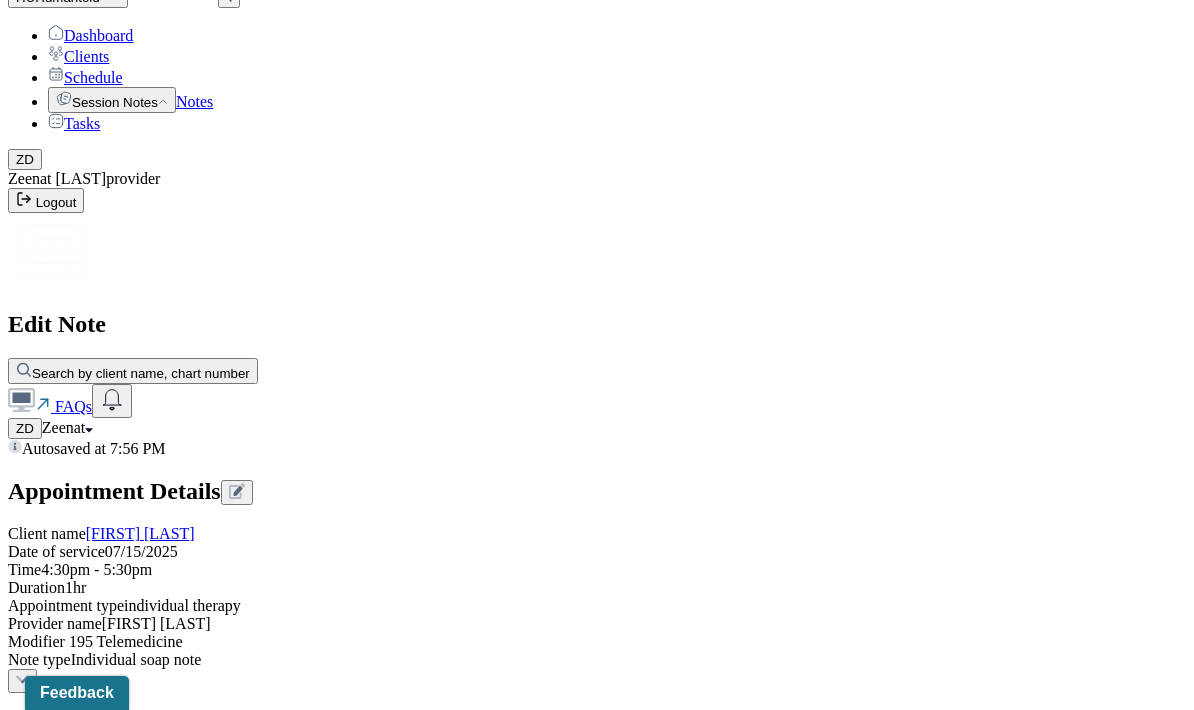 click on "Client's anxious mood continues to occur due to client feeling anxious about her health and exploring new ways to celebrate her accomplishments, supporting the MH diagnosis. Client would benefit from continuous exploration of her difficulty improving her self talk and coping with stress. Client-centered therapy was used to provide unconditional positive regard and model affirming language. DBT was used to explore self-compassion and self-soothing practices." at bounding box center (88, 2181) 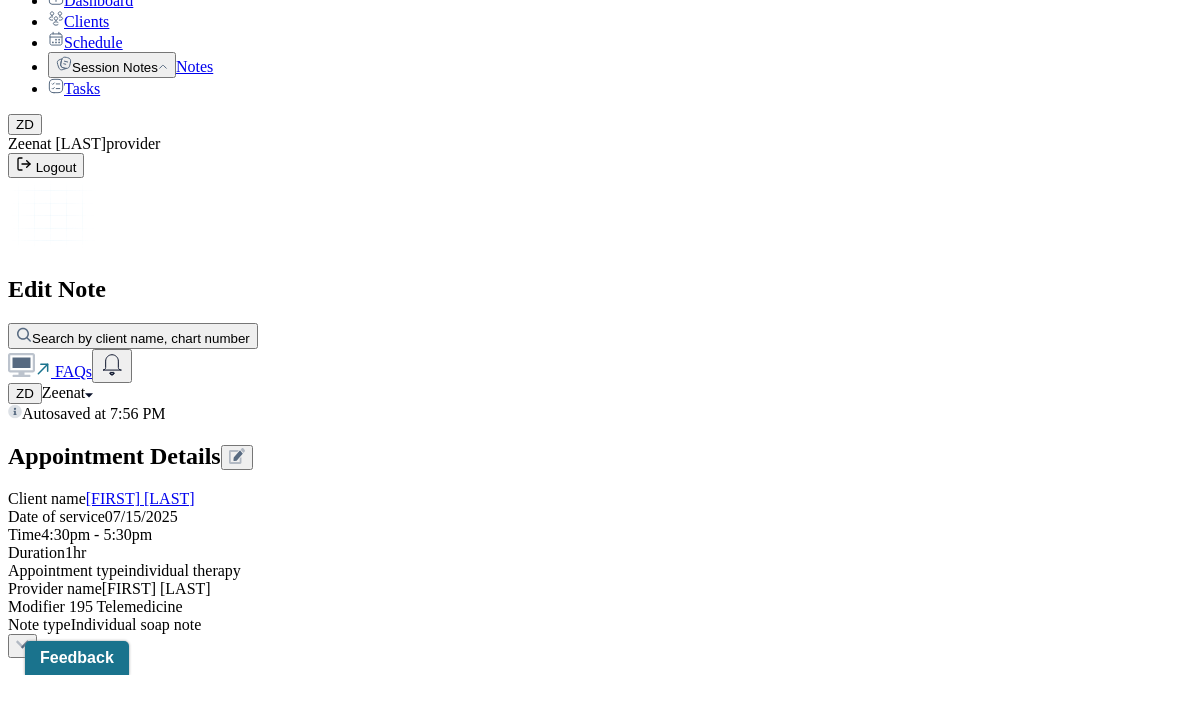 type on "Client's anxious mood continues to occur due to client feeling anxious about her health and exploring new ways to celebrate her accomplishments, supporting the MH diagnosis. Client would benefit from continuous exploration of her difficulty improving her self-talk and coping with stress. Client-centered therapy was used to provide unconditional positive regard and model affirming language. DBT was used to explore self-compassion and opposite action." 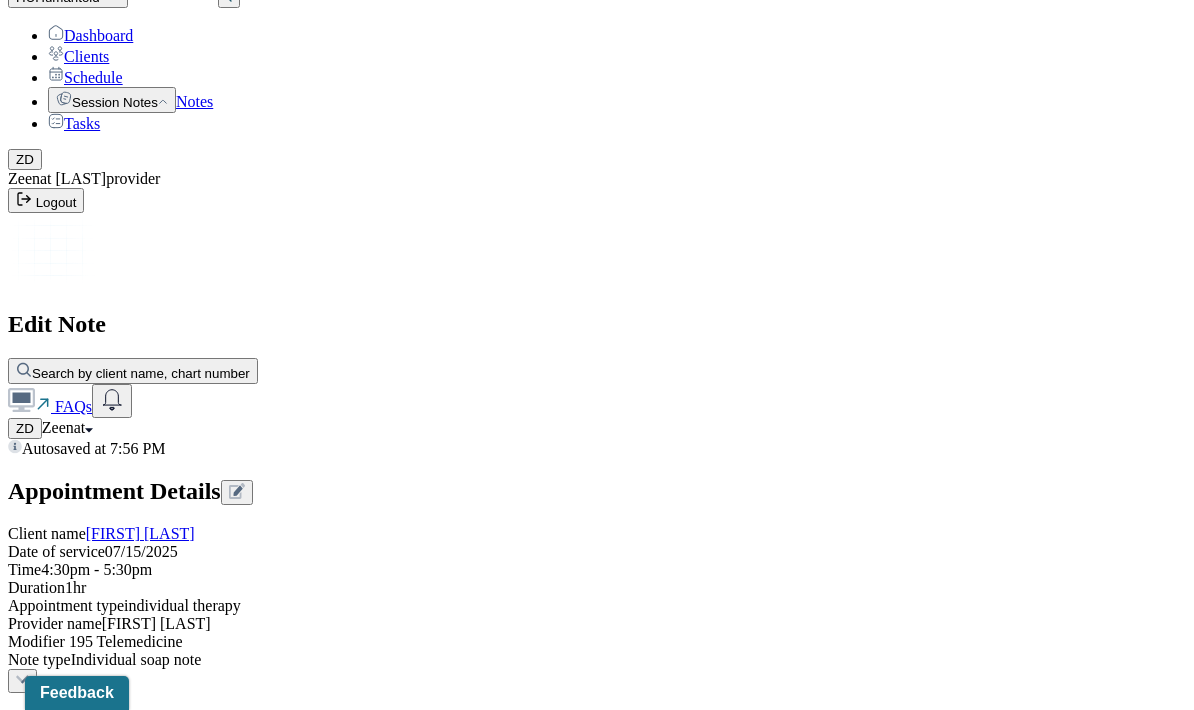 scroll, scrollTop: 2617, scrollLeft: 0, axis: vertical 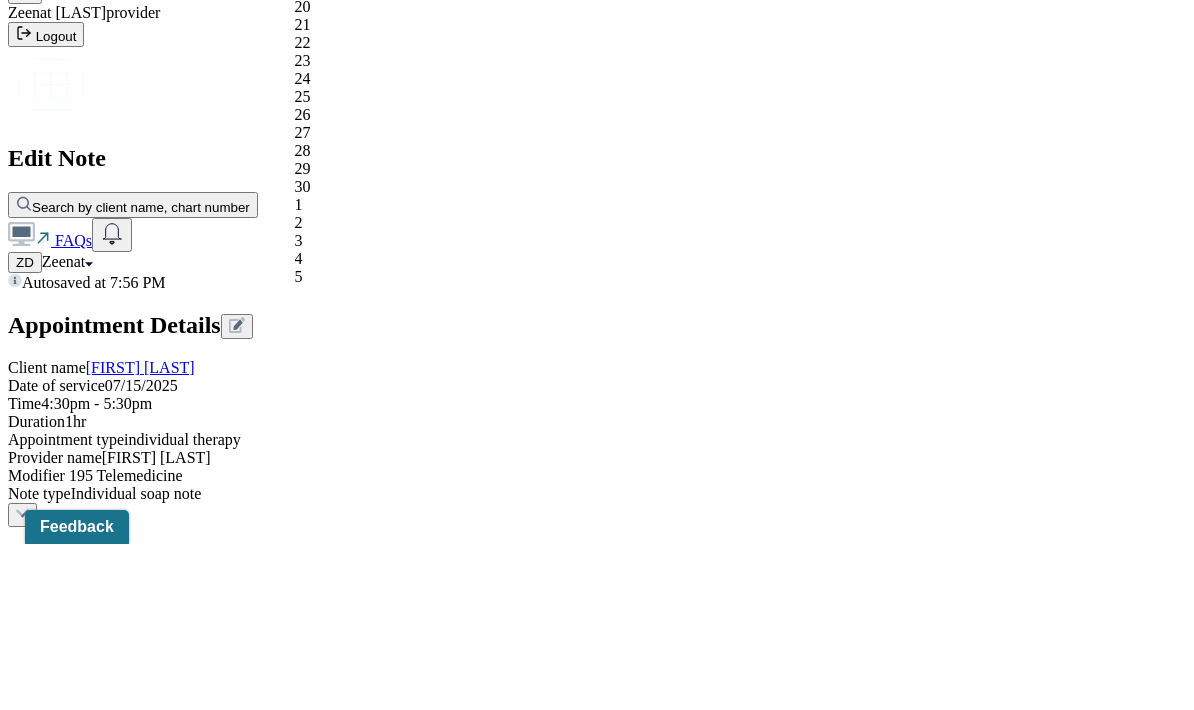 click on "Next Month" at bounding box center (445, -371) 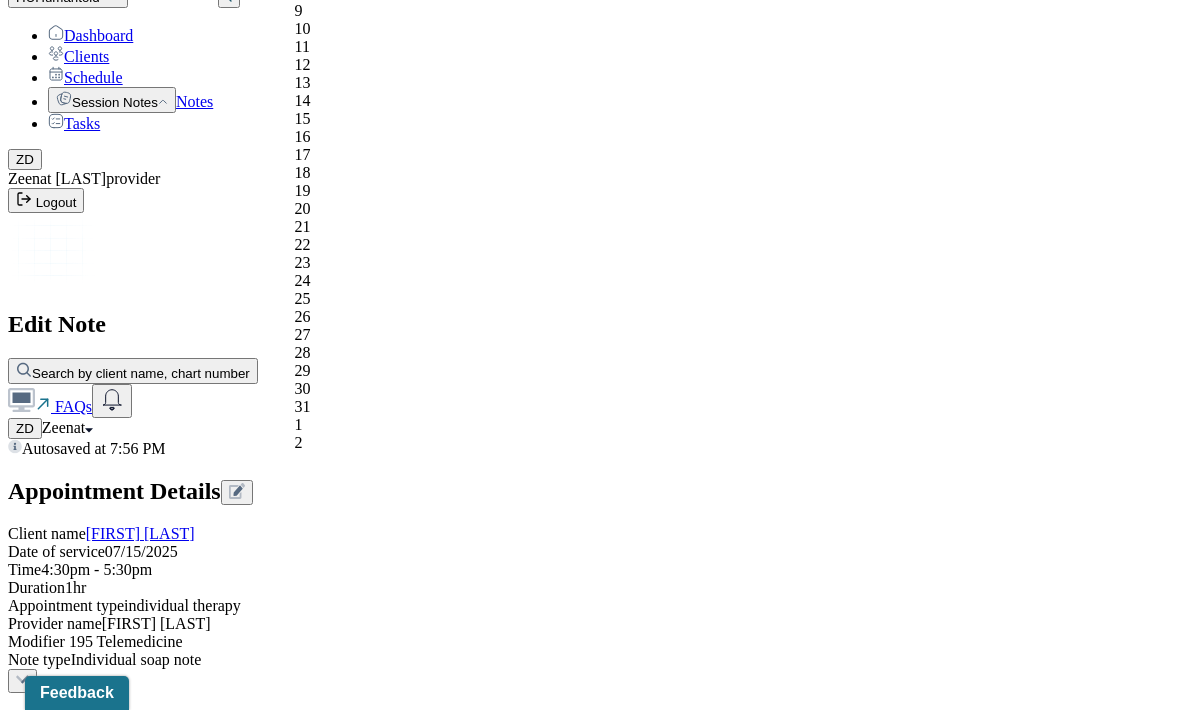 click on "28" at bounding box center [422, 353] 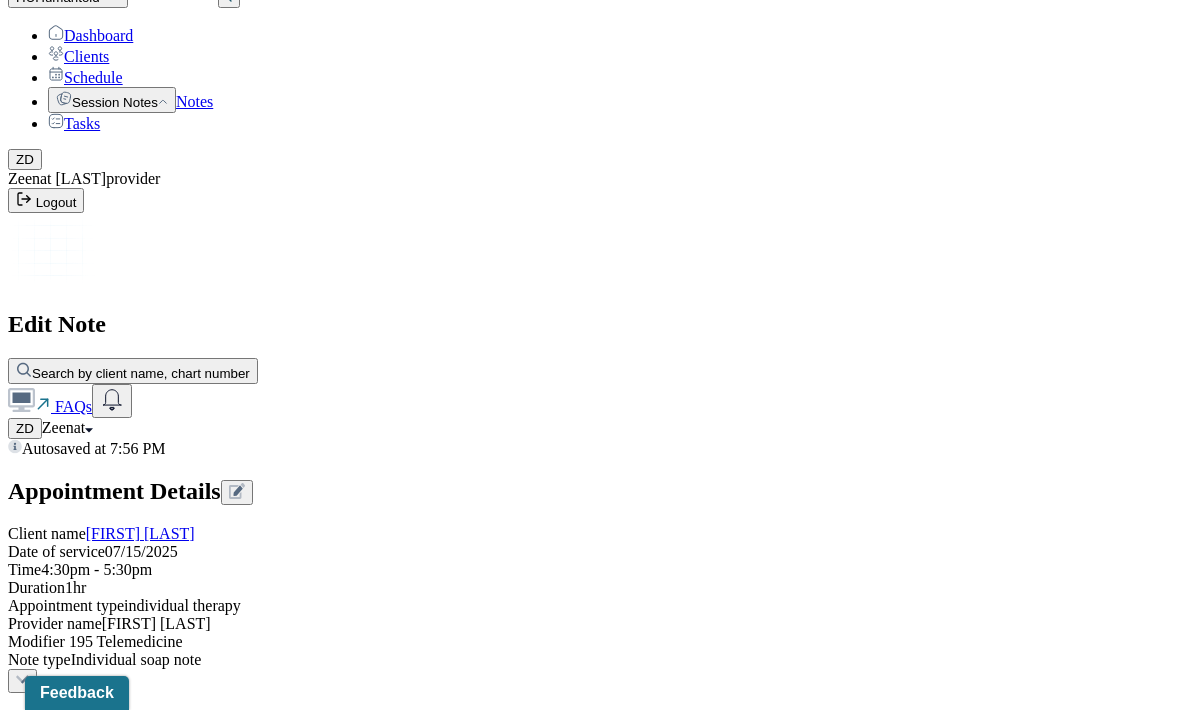 scroll, scrollTop: 2824, scrollLeft: 0, axis: vertical 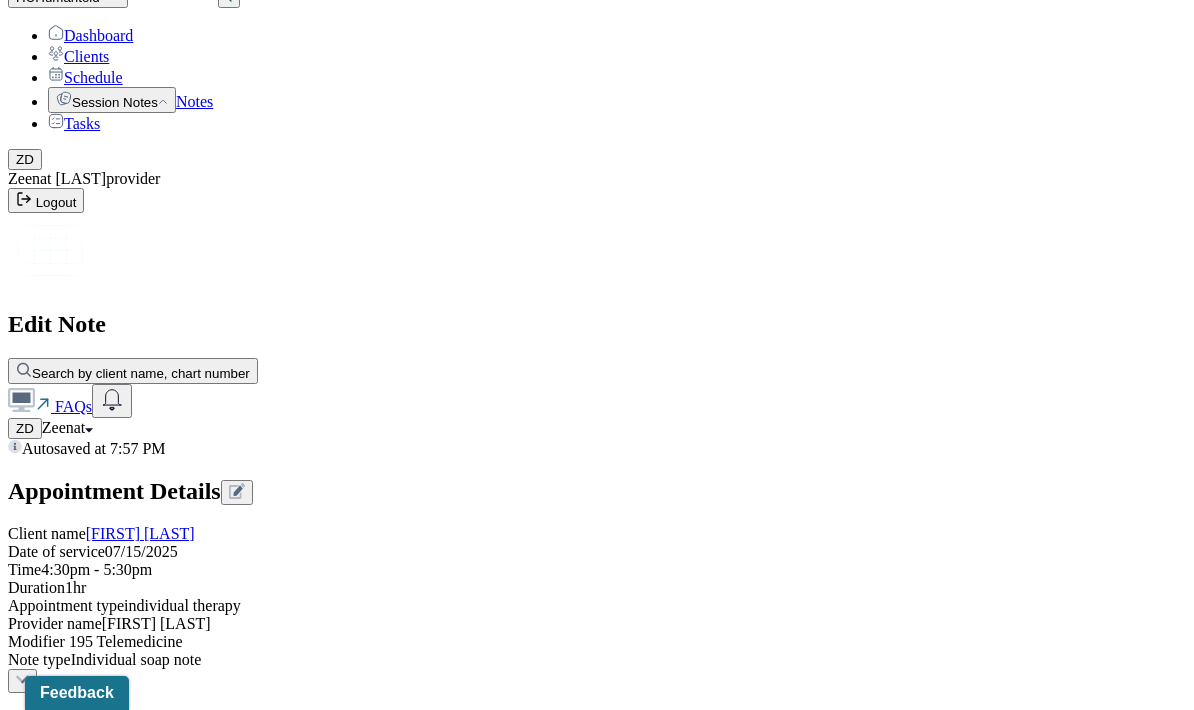 type on "Client has a good prognosis shown through client discussing her anxiety about losing weight" 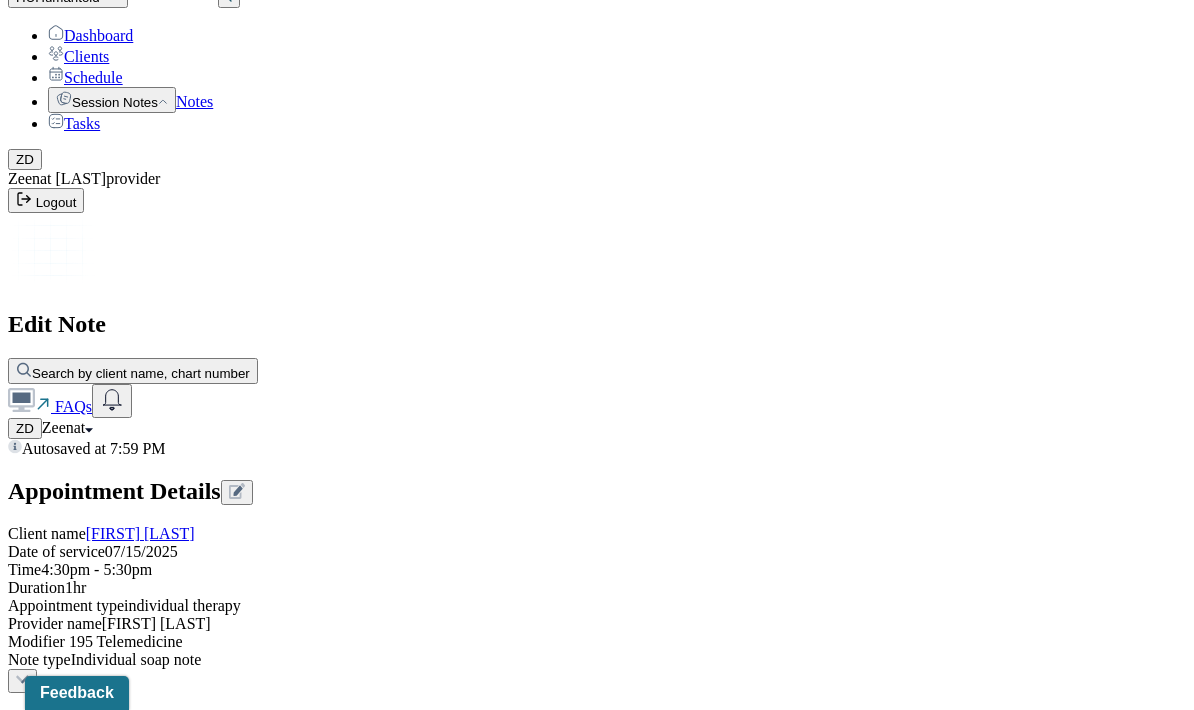 type on "Minimal progress shown through client discussing her anxiety about moving to [STATE] negatively impacting her relationship with her partner" 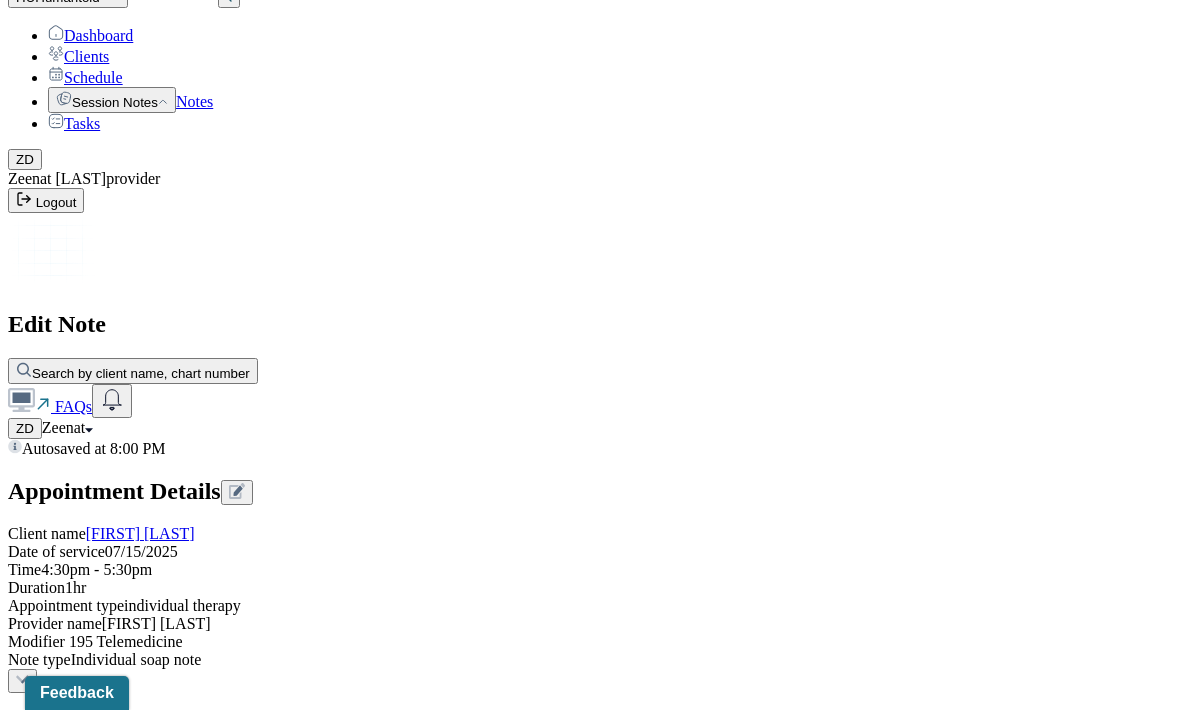 scroll, scrollTop: 3607, scrollLeft: 0, axis: vertical 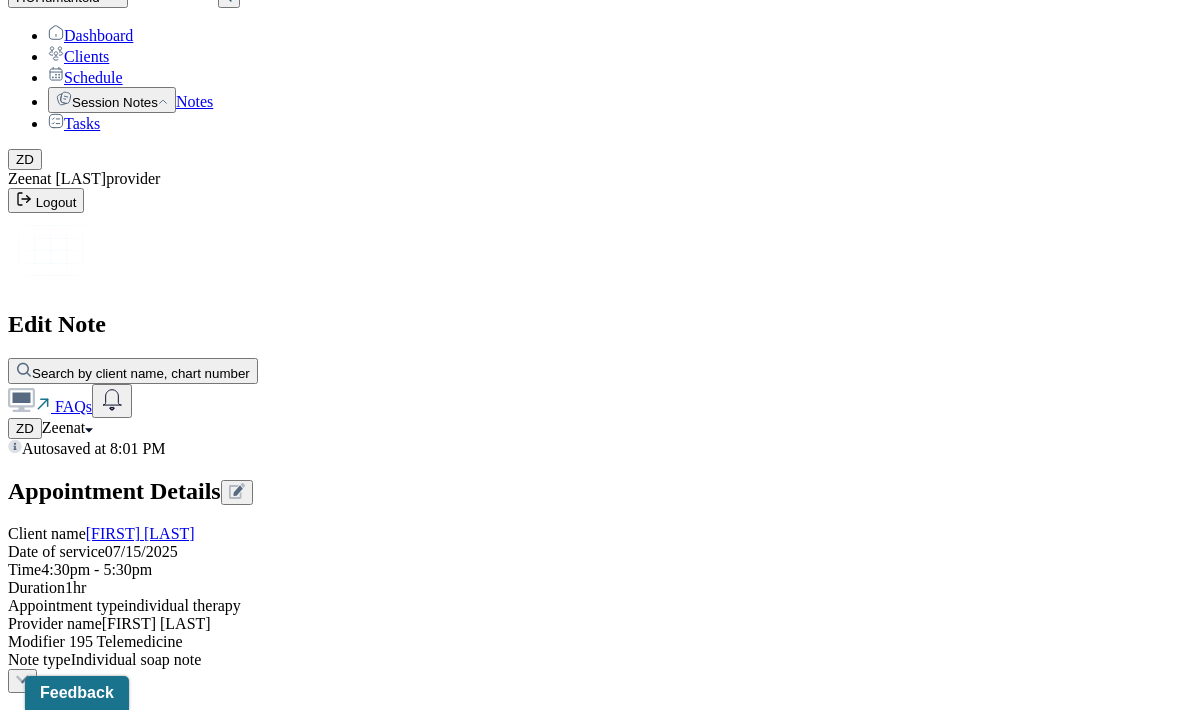 type on "Minimal progress shown through client discussing her anxiety about loosing weight since working out with her partner" 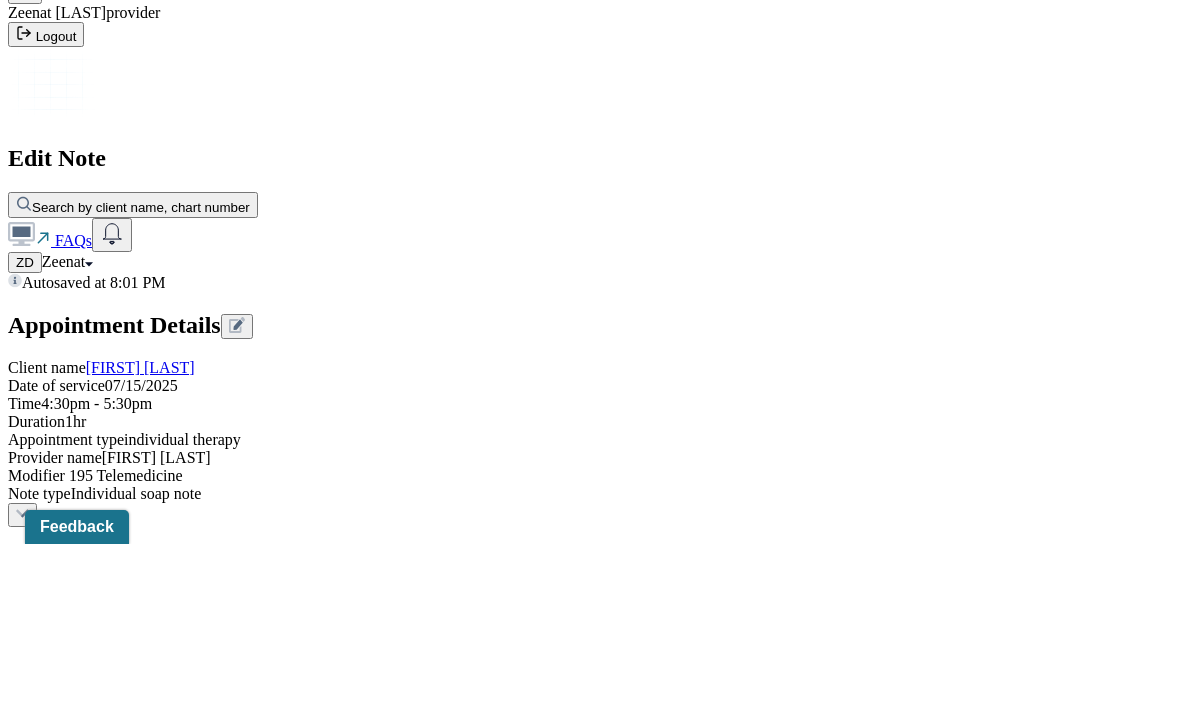 type on "zd" 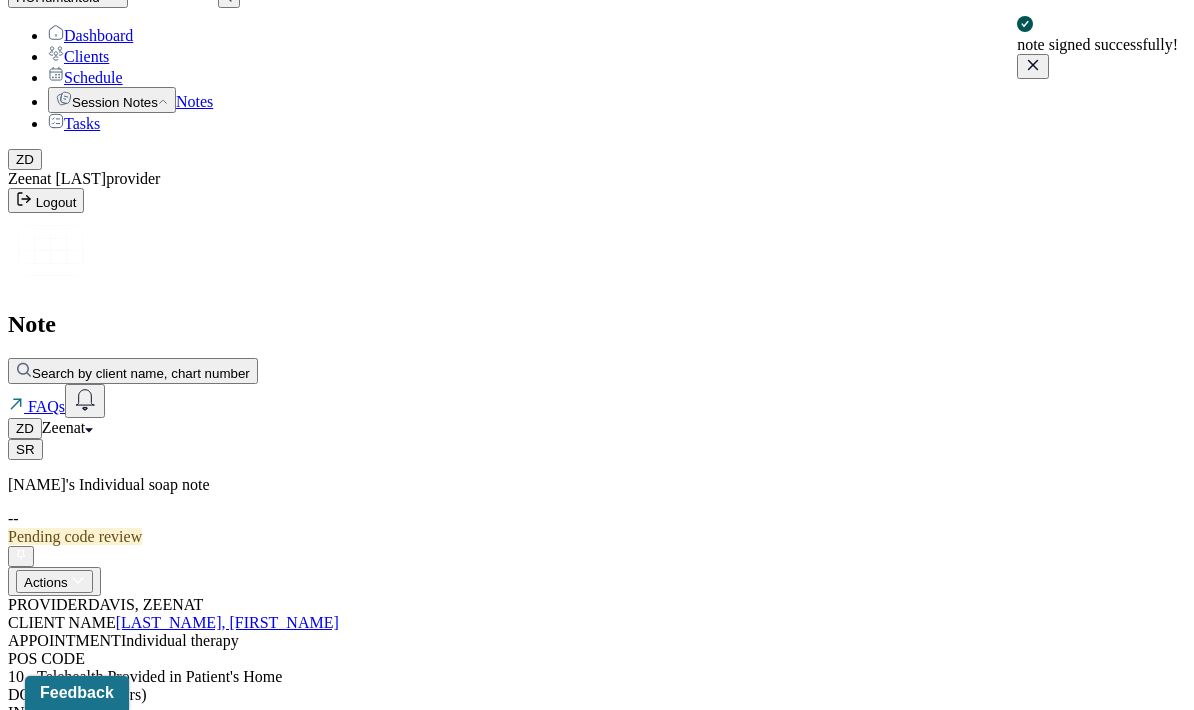 click on "Notes" at bounding box center [194, 101] 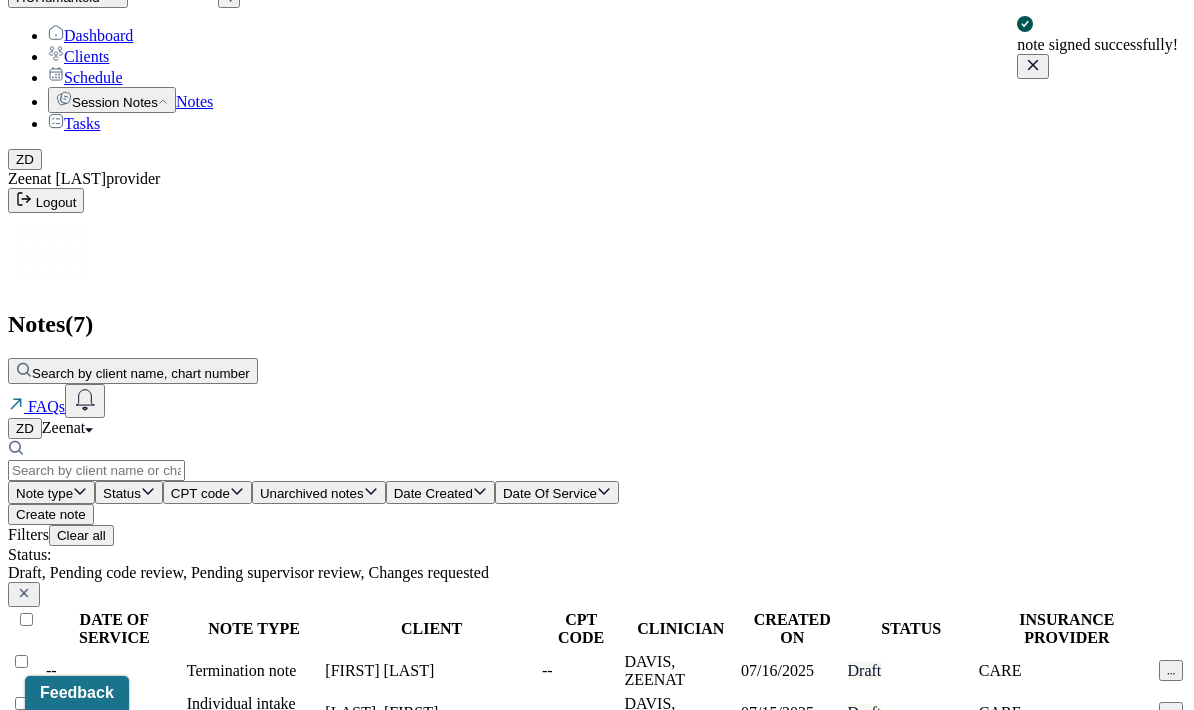 click on "GEISLER, CHRISTIAN" at bounding box center [431, 755] 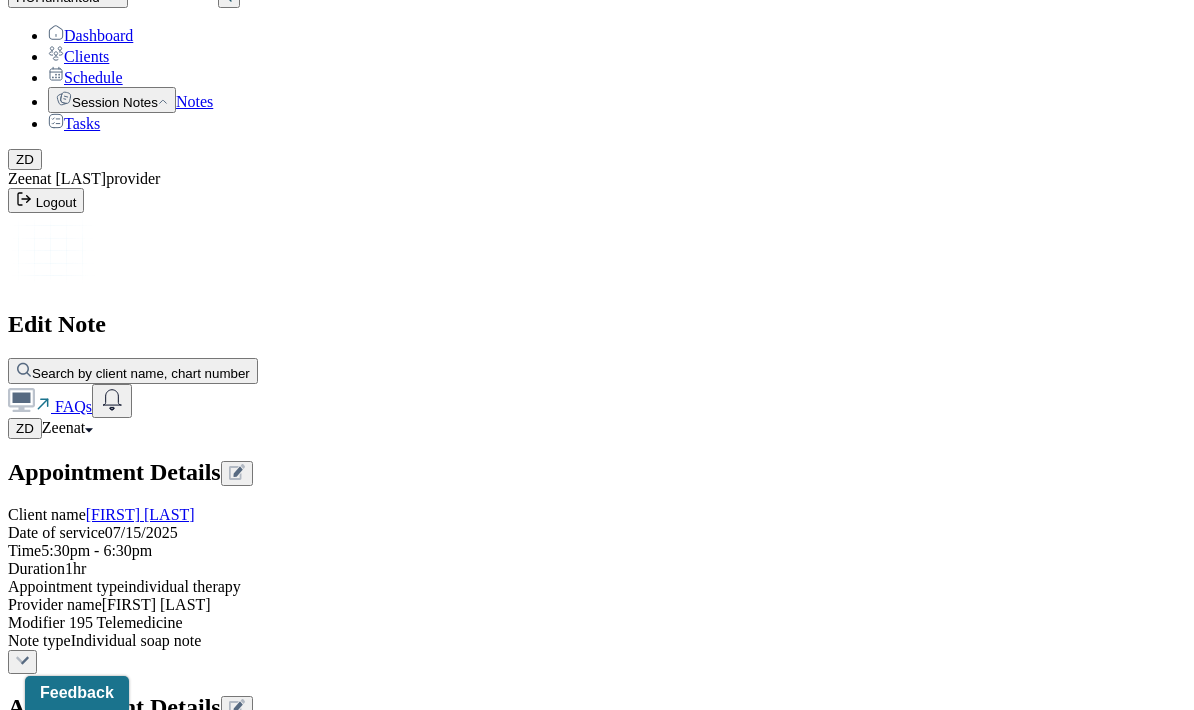 scroll, scrollTop: 710, scrollLeft: 0, axis: vertical 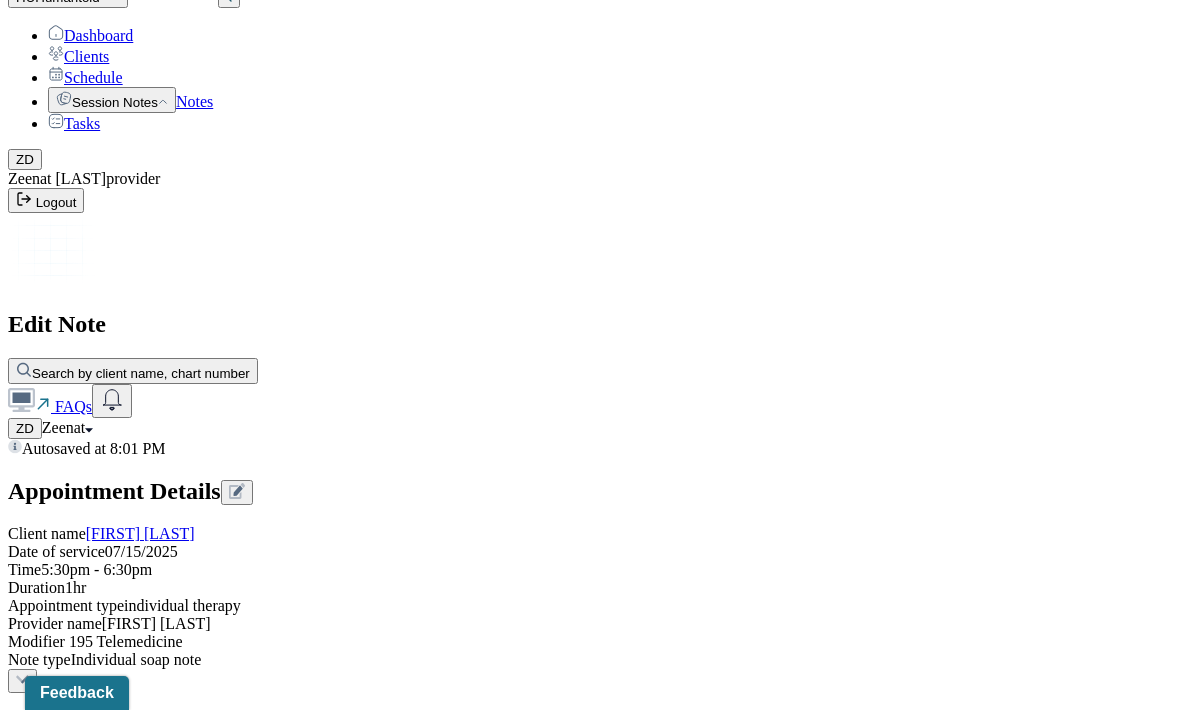 type on "anxiety, confusion, frustration" 